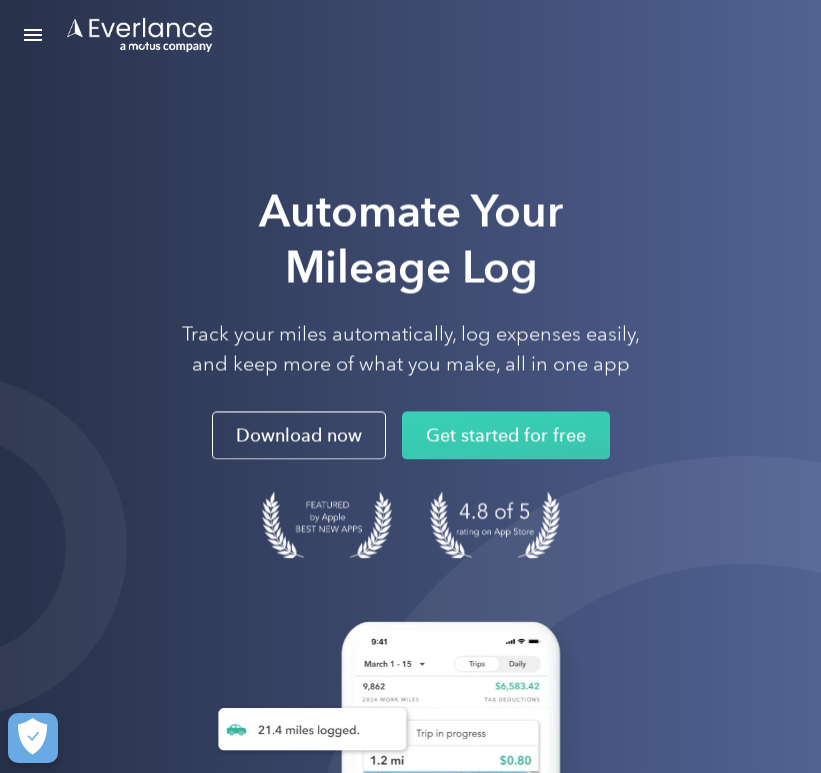 scroll, scrollTop: 0, scrollLeft: 0, axis: both 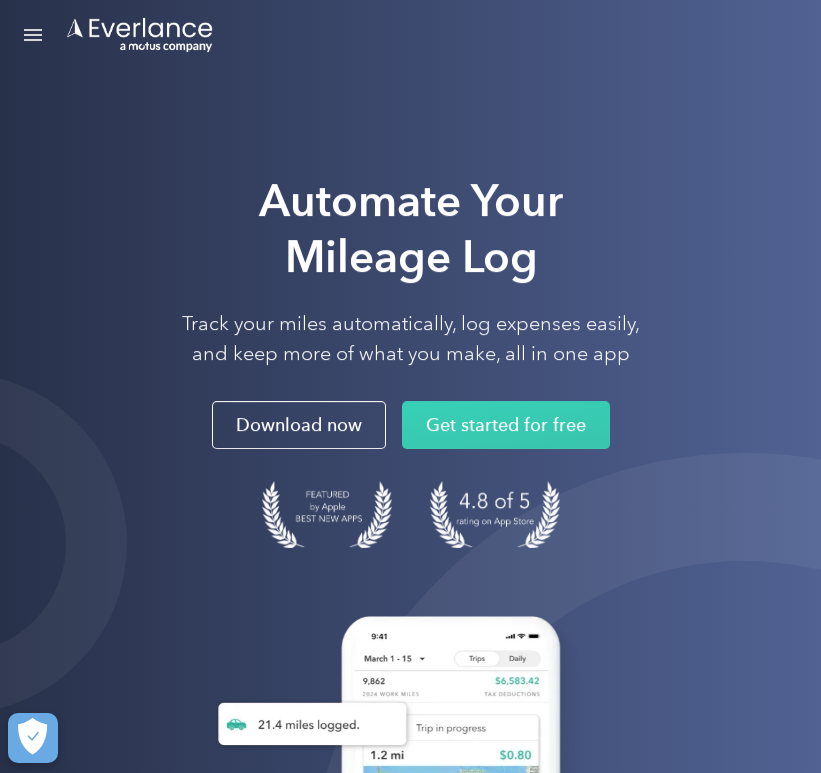 click at bounding box center [33, 40] 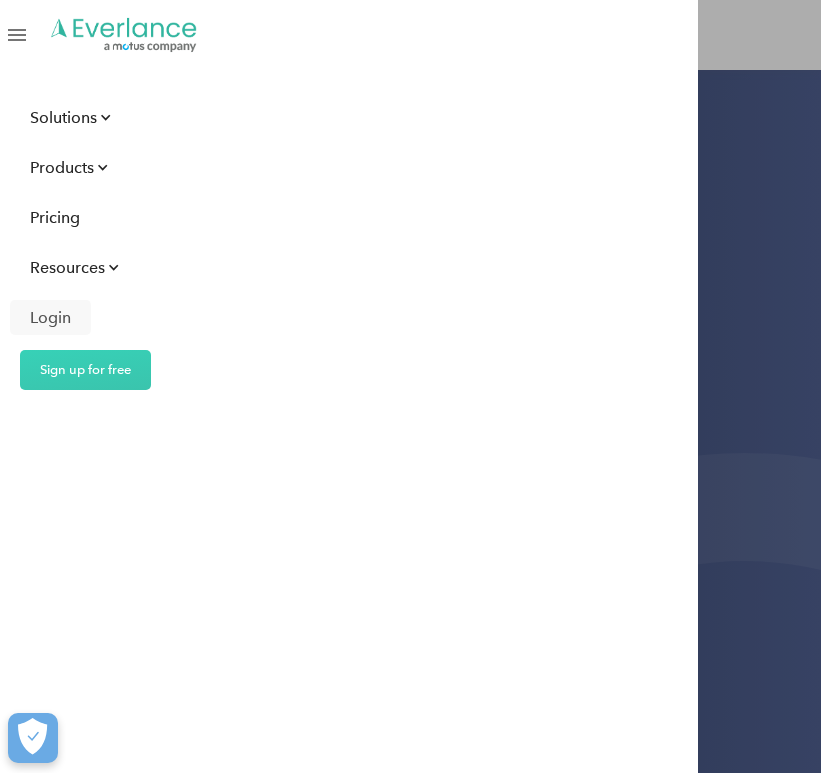 click on "Login" at bounding box center (50, 317) 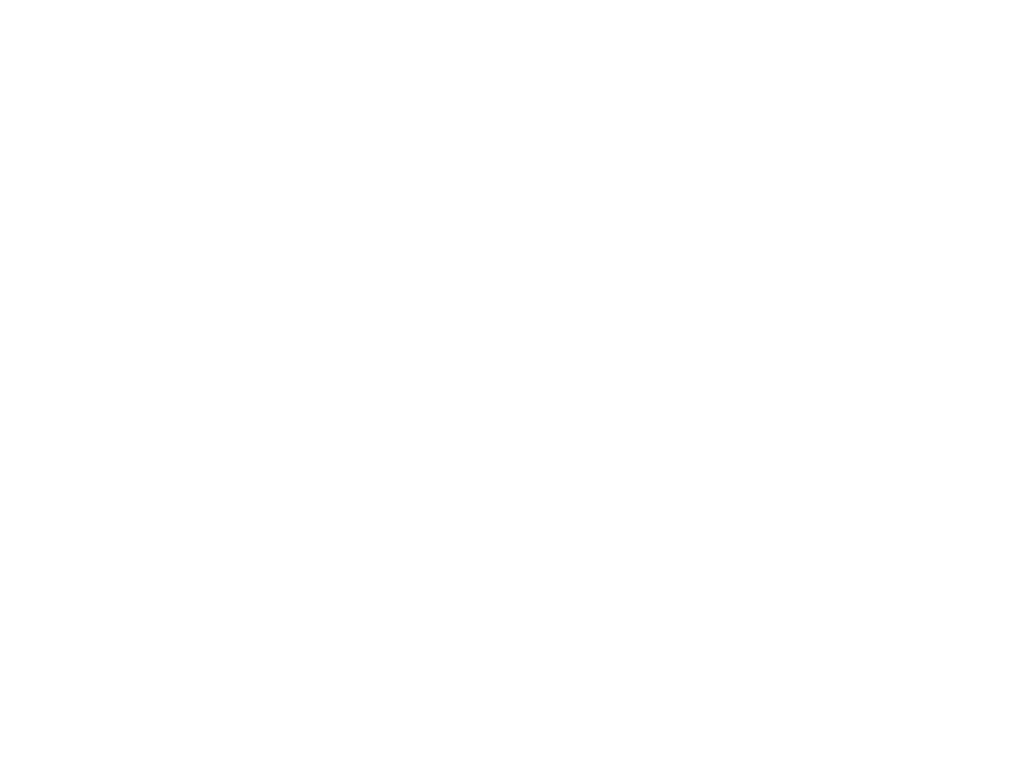scroll, scrollTop: 0, scrollLeft: 0, axis: both 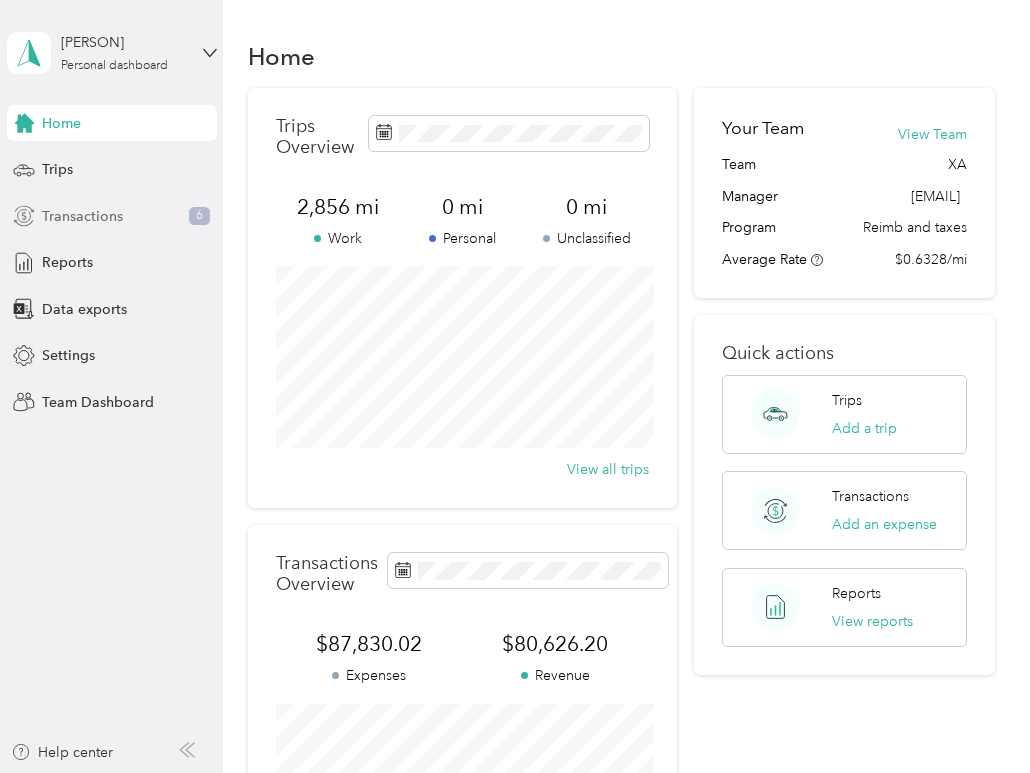 click on "Transactions" at bounding box center (82, 216) 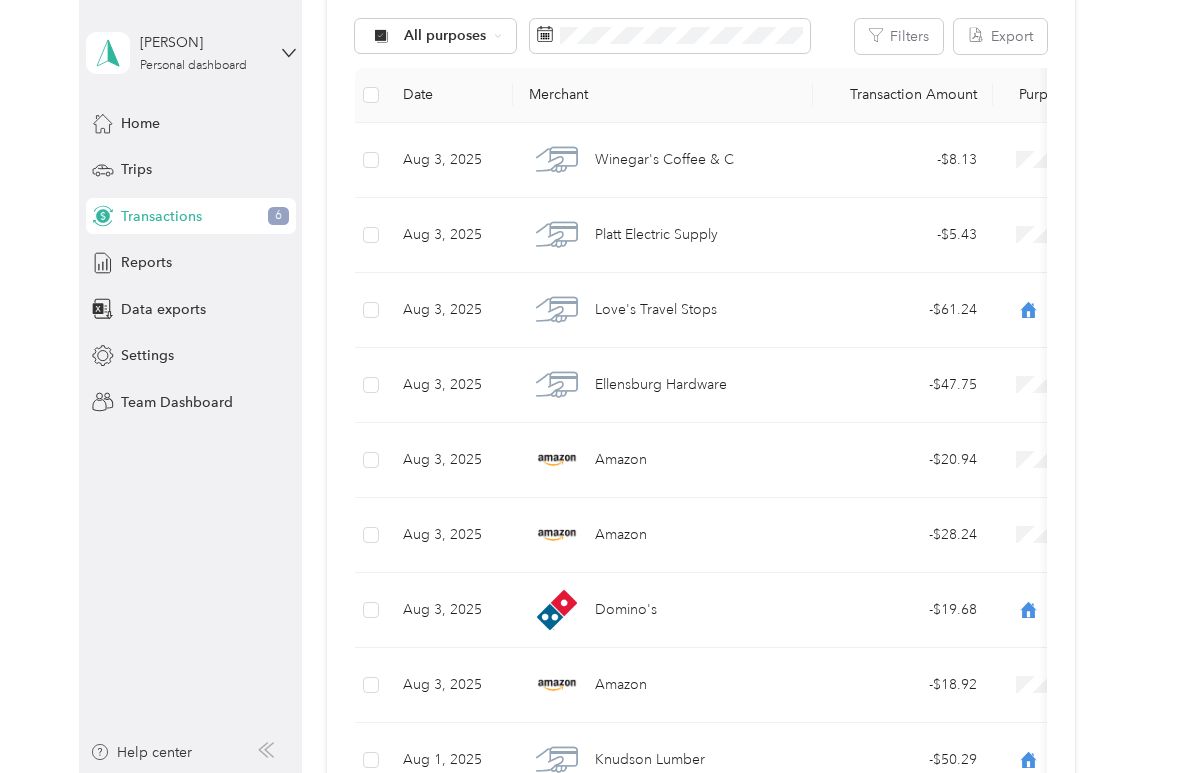 scroll, scrollTop: 233, scrollLeft: 0, axis: vertical 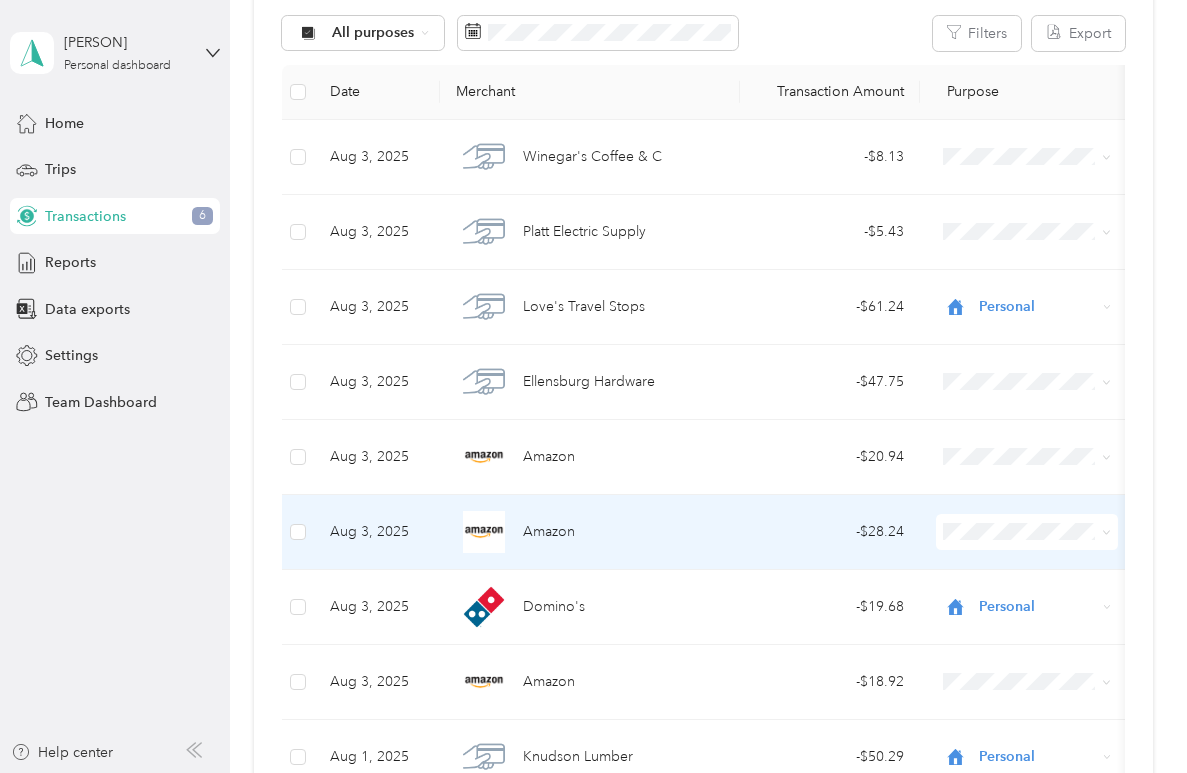 click 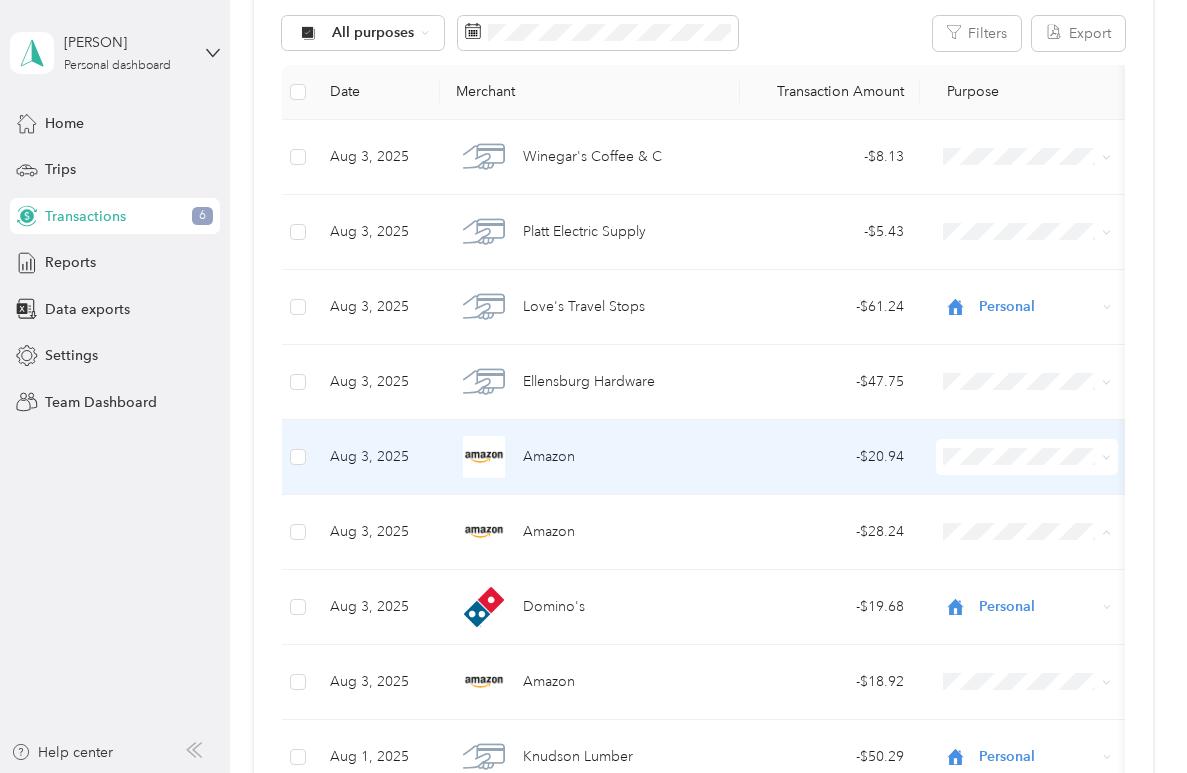 click on "-  $20.94" at bounding box center [830, 457] 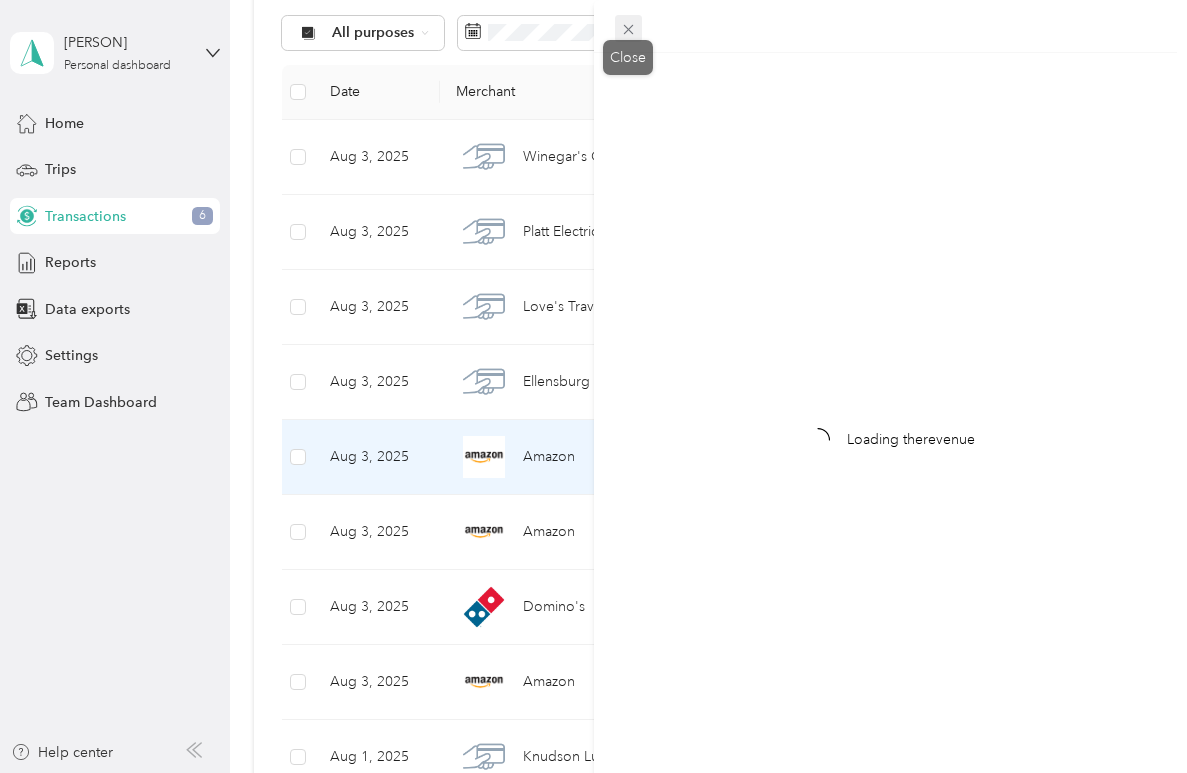click 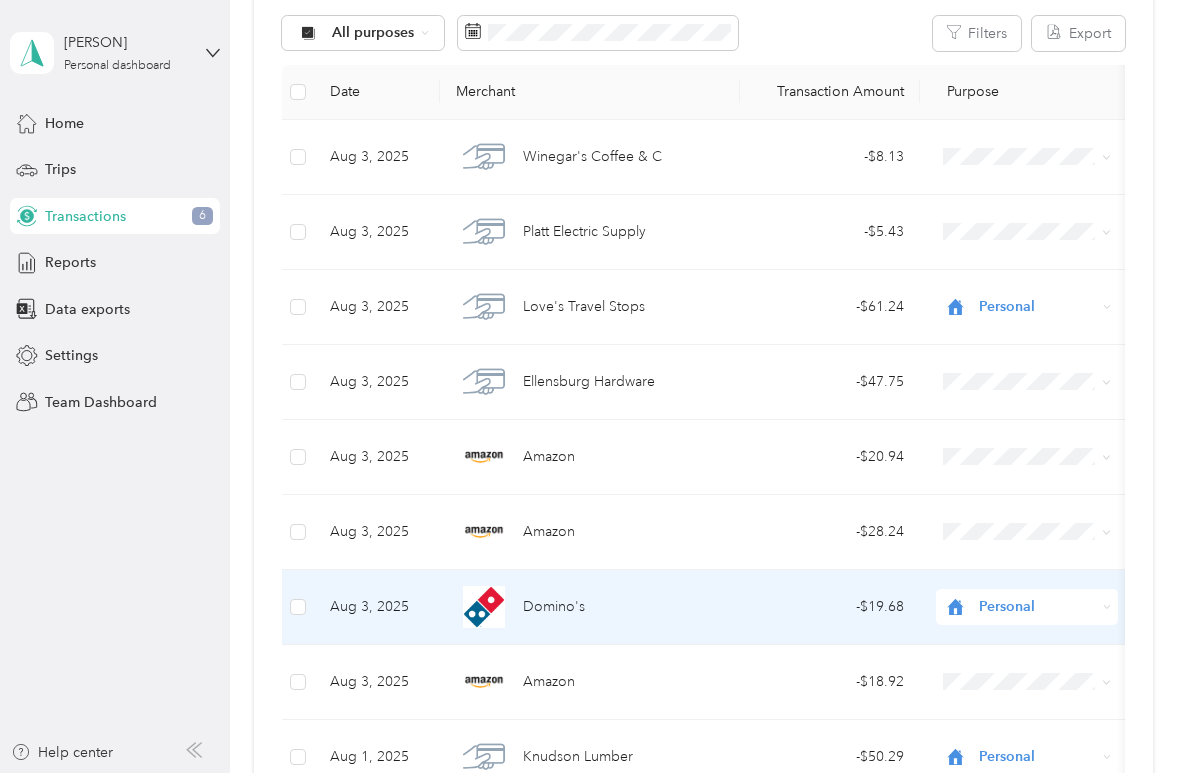 click 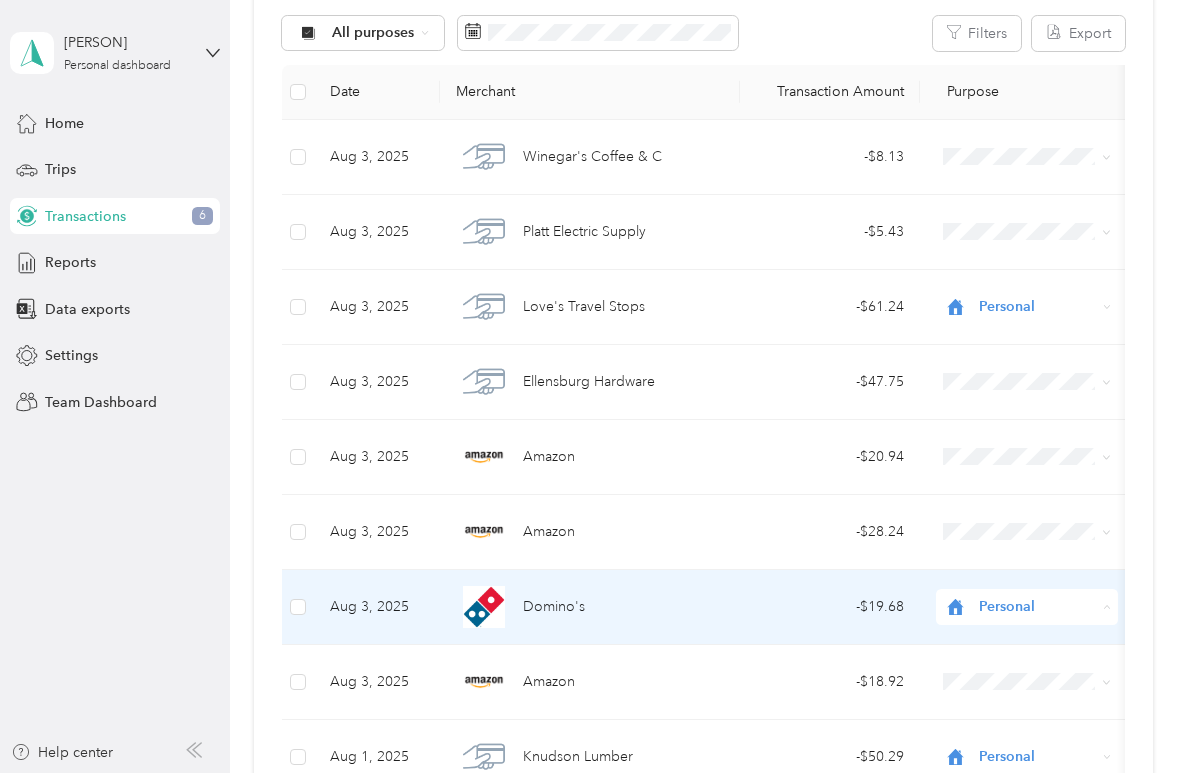 click on "Local reimb" at bounding box center (1027, 429) 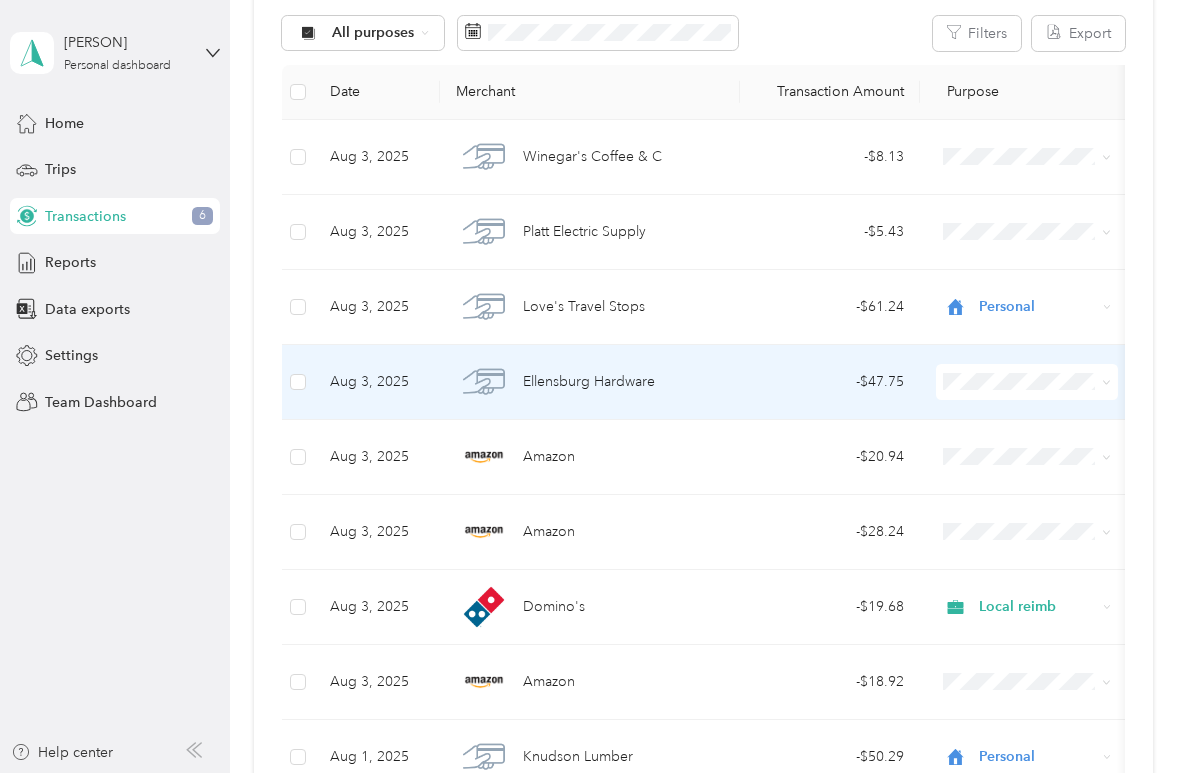 click at bounding box center [1106, 381] 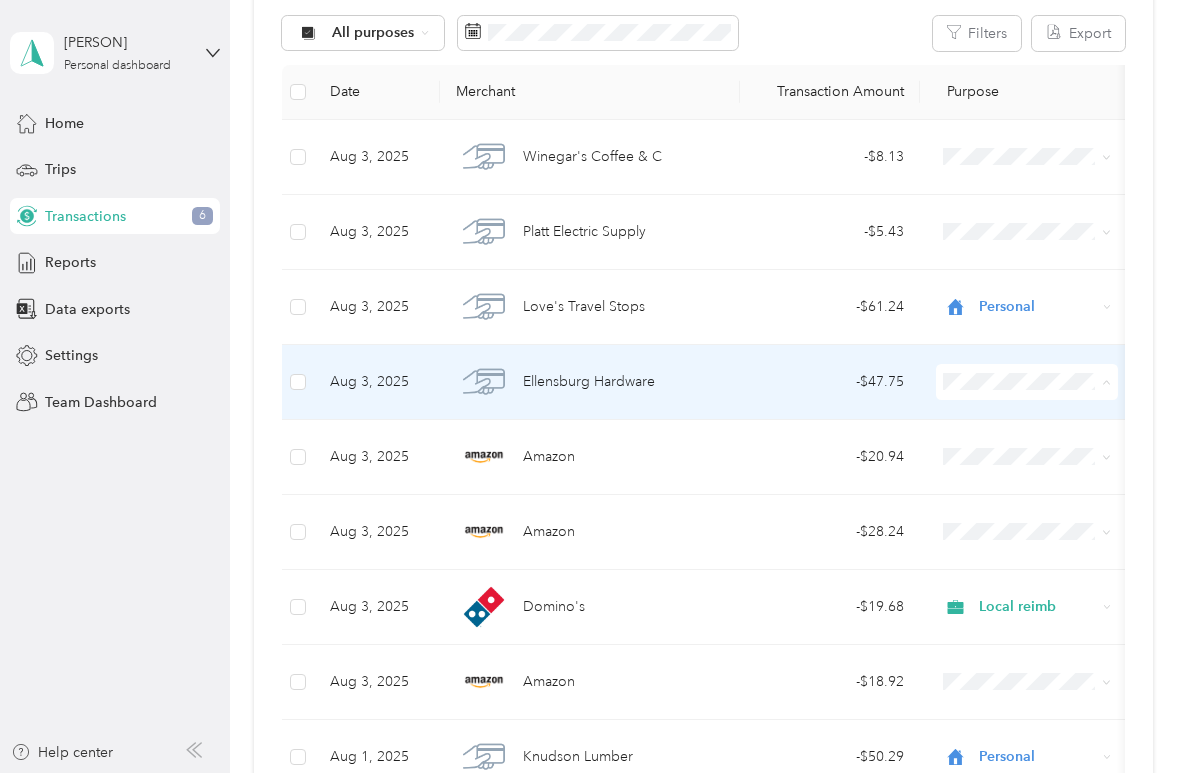 click on "Personal" at bounding box center [1027, 629] 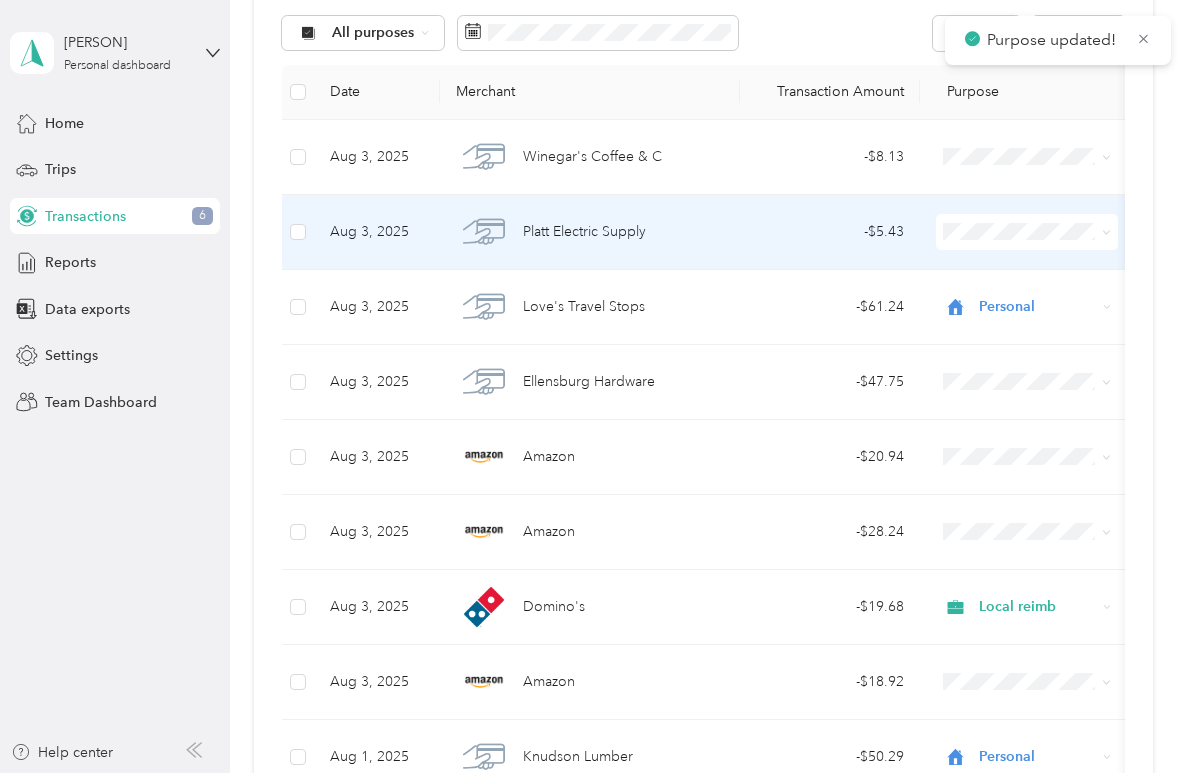 click 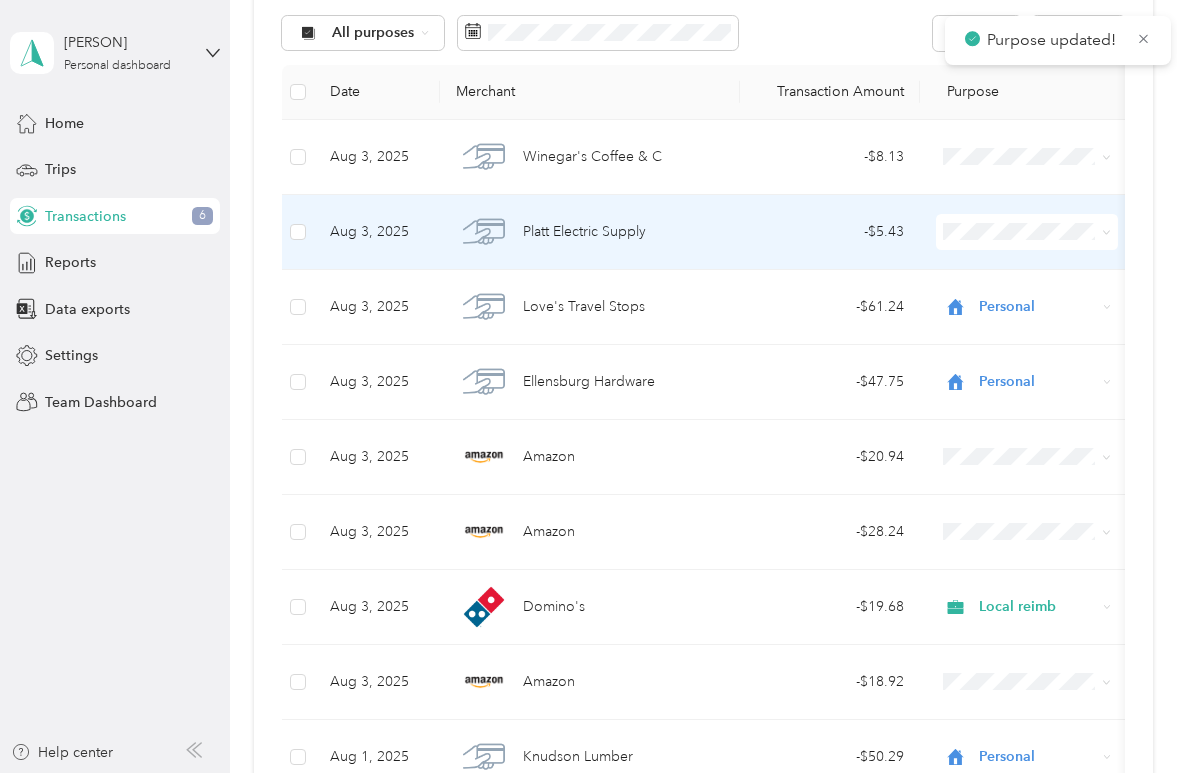 click on "Personal" at bounding box center [1027, 470] 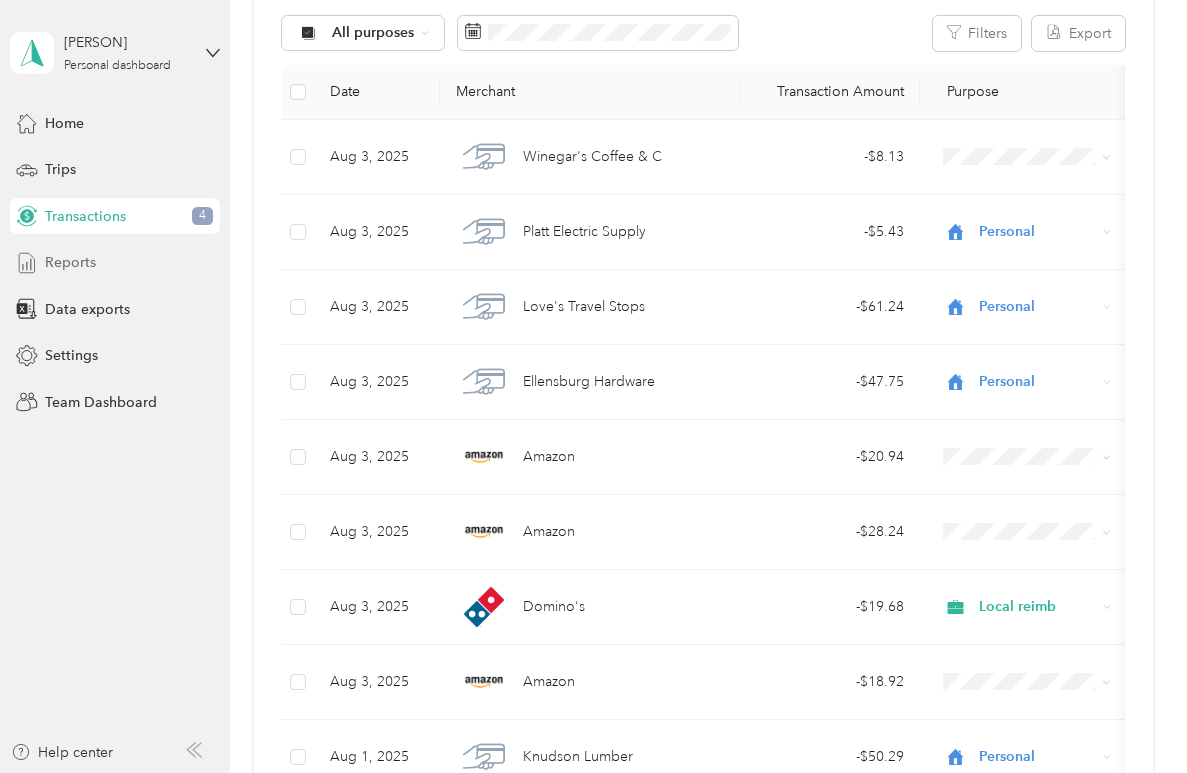click on "Reports" at bounding box center (115, 263) 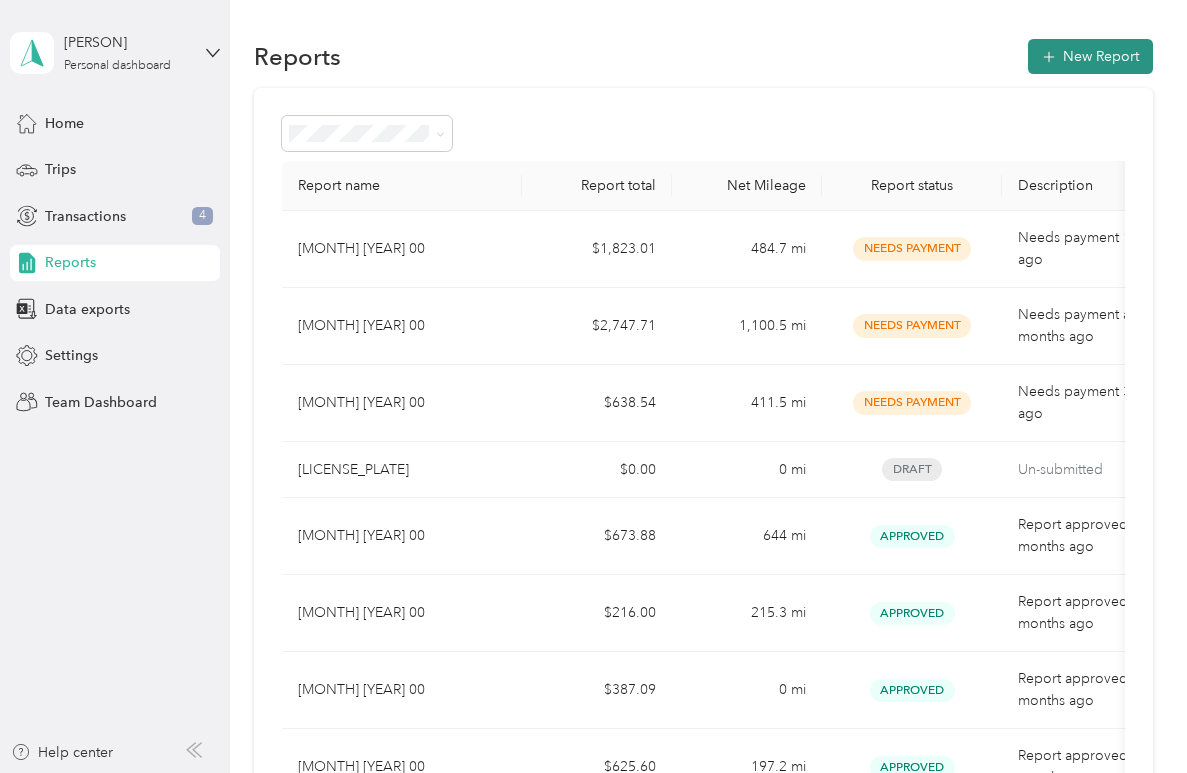 click on "New Report" at bounding box center [1090, 56] 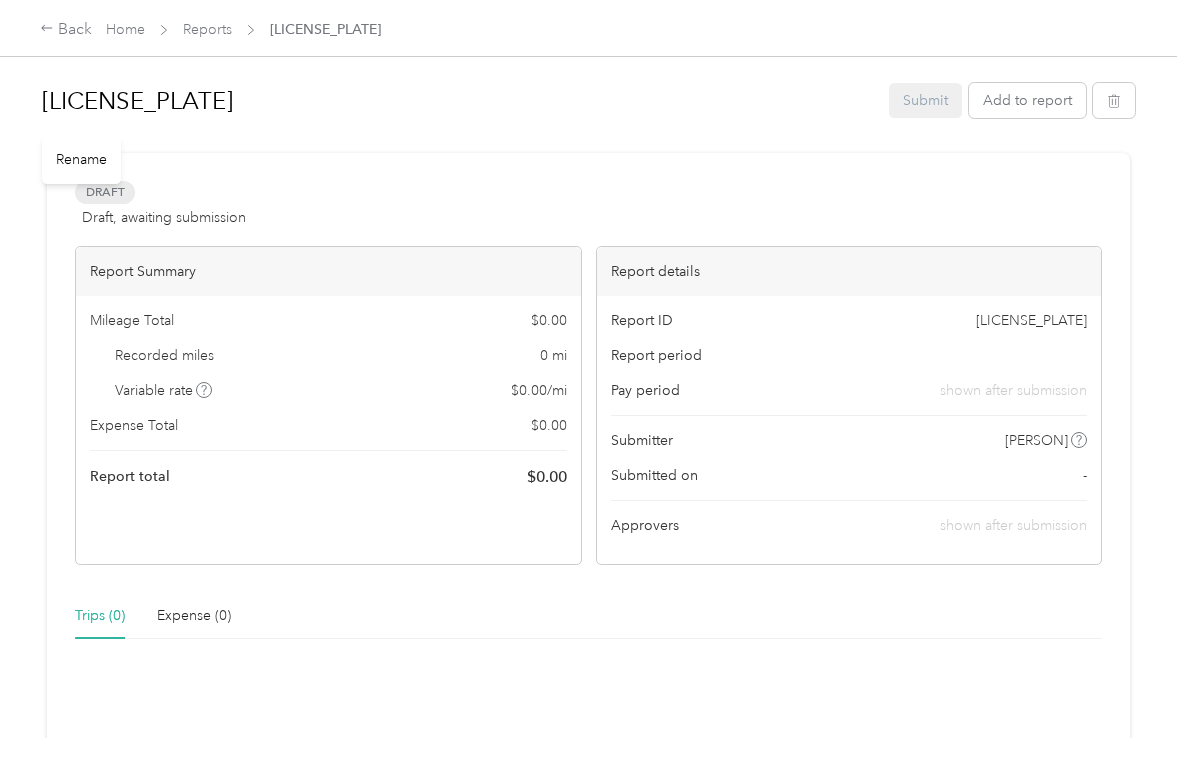 click on "[LICENSE_PLATE]" at bounding box center (458, 101) 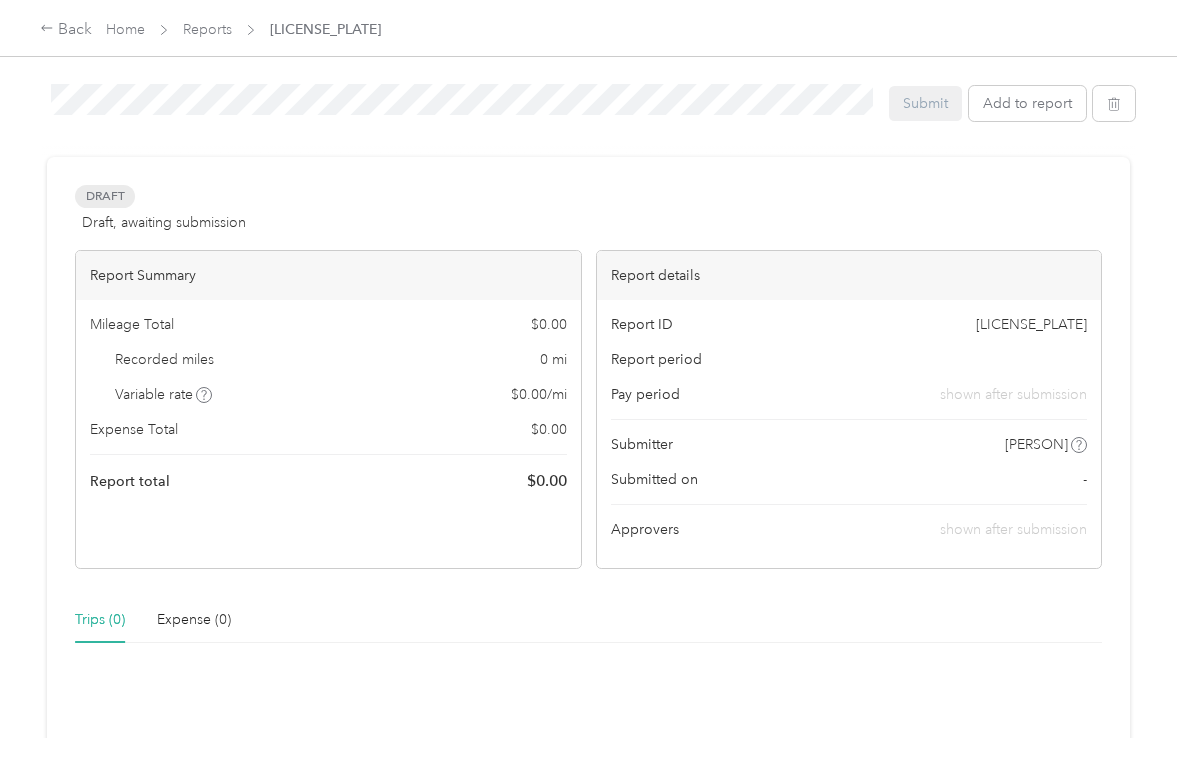 click on "Back Home Reports [LICENSE_PLATE] [LICENSE_PLATE] Submit Add to report Draft Draft, awaiting submission View  activity & comments Report Summary Mileage Total $ 0.00 Recorded miles 0   mi Variable rate   $ 0.00 / mi Expense Total $ 0.00 Report total $ 0.00 Report details Report ID [LICENSE_PLATE] Report period Pay period shown after submission Submitter [PERSON] Submitted on - Approvers shown after submission Trips (0) Expense (0) There are no trips in this report. New trip Add trips Activity and Comments" at bounding box center [588, 386] 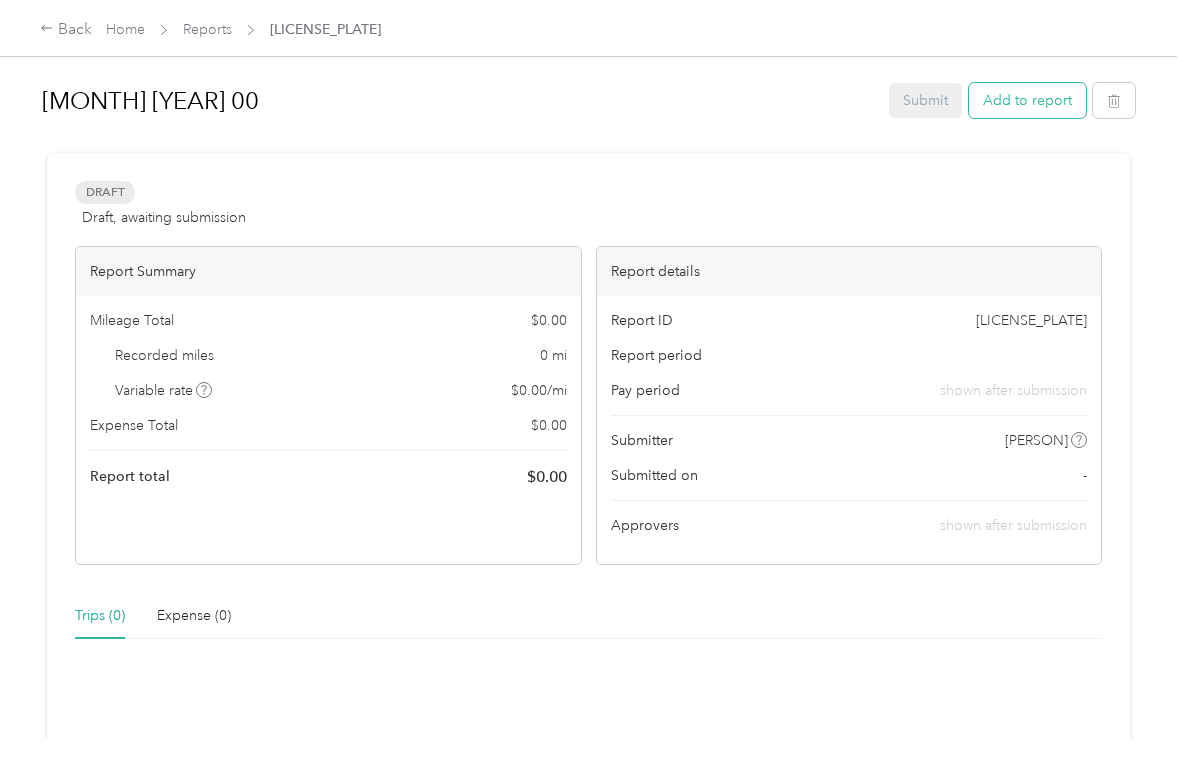 click on "Add to report" at bounding box center (1027, 100) 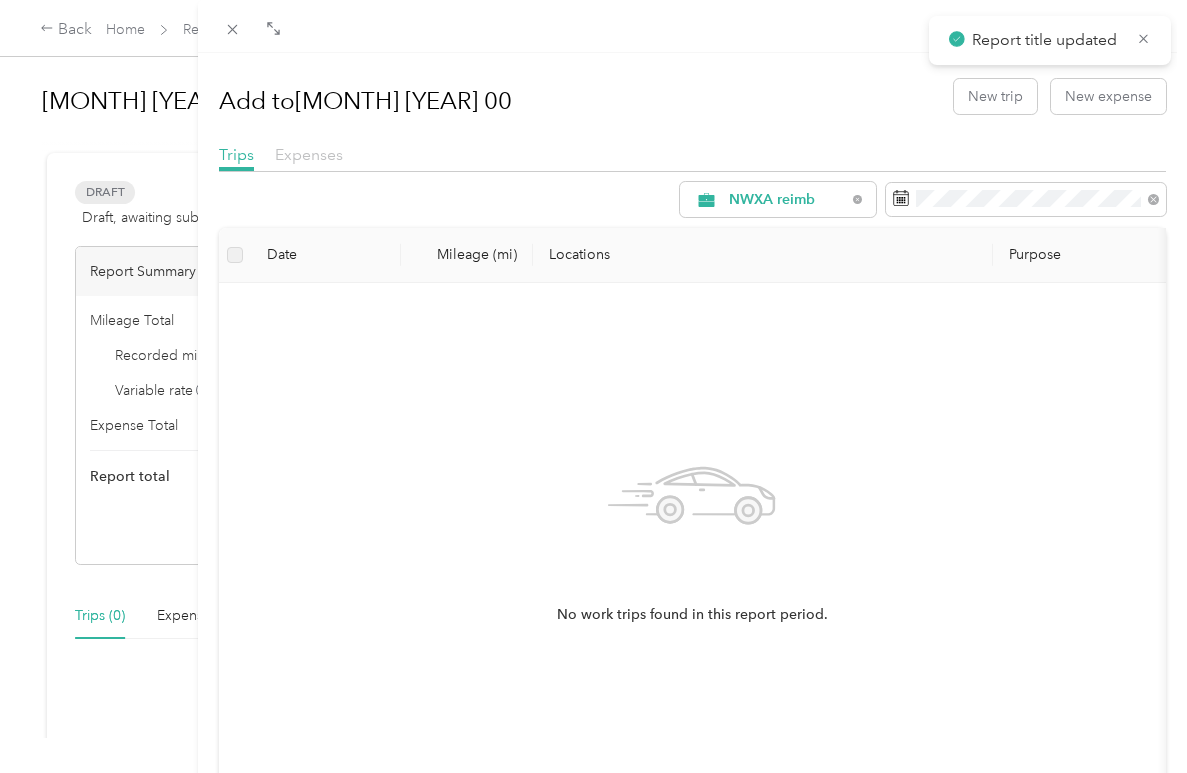 click on "Expenses" at bounding box center (309, 154) 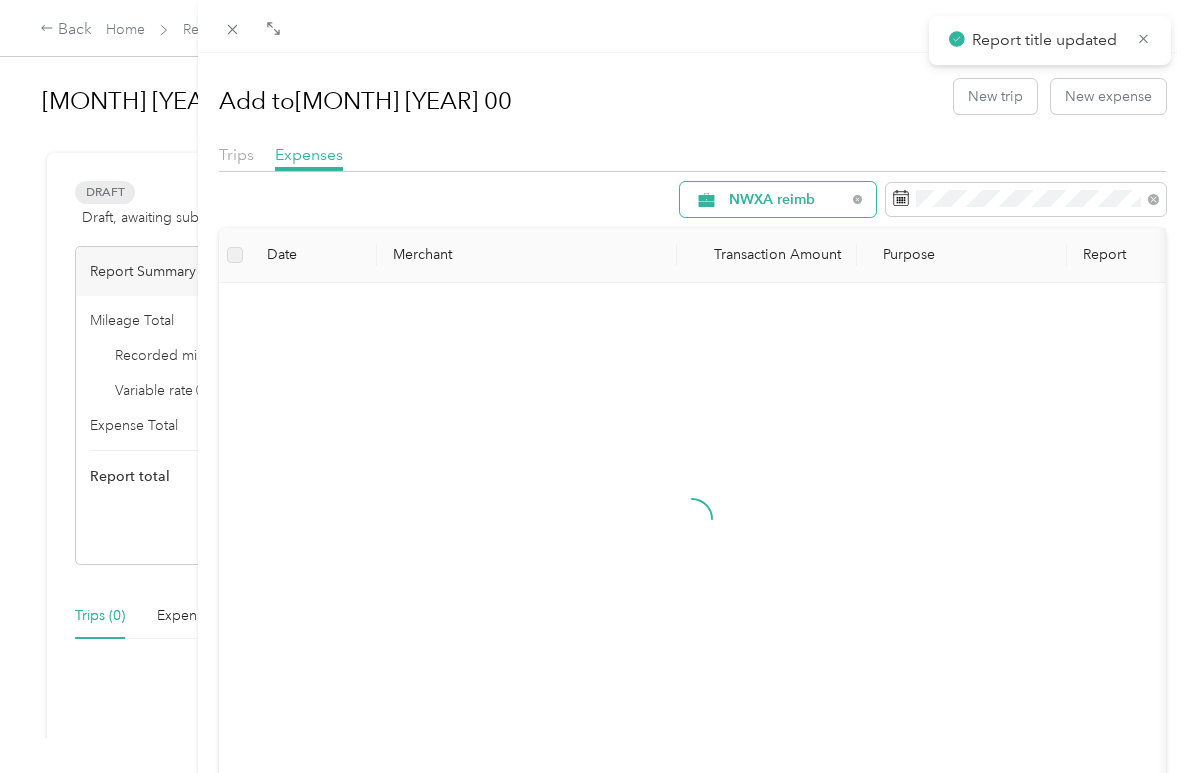 click on "NWXA reimb" at bounding box center [778, 199] 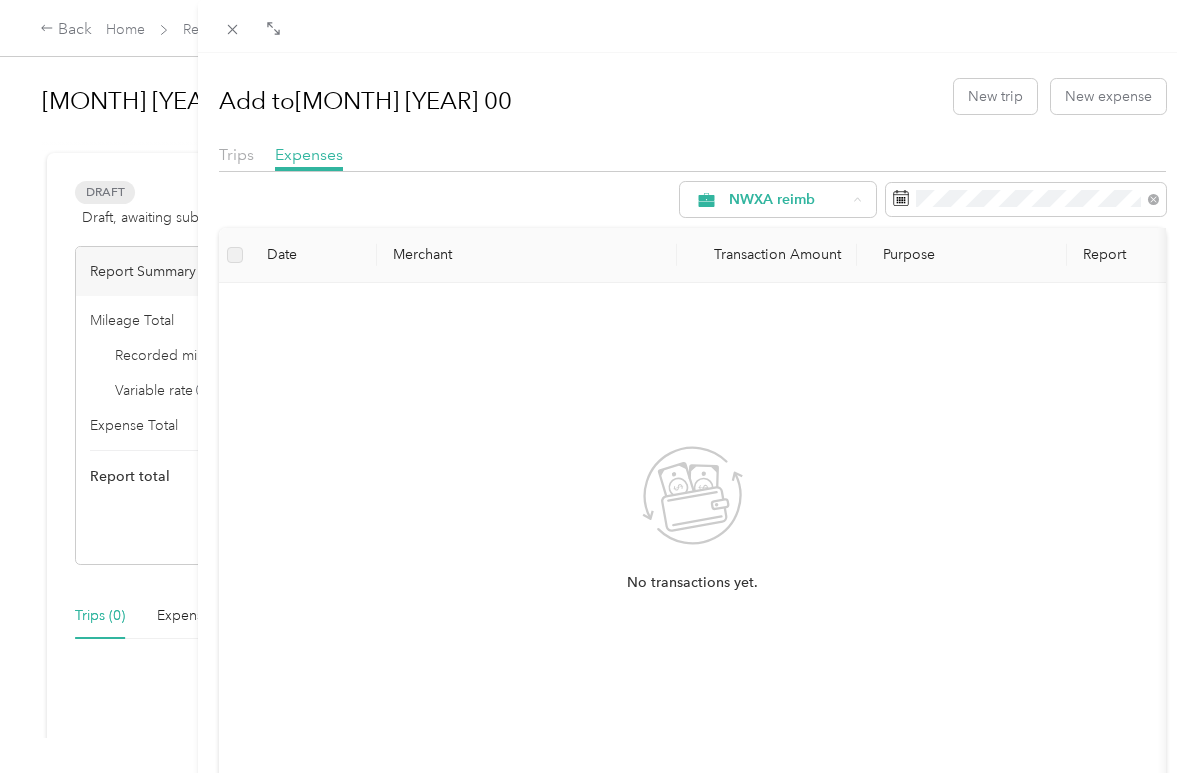 click on "00-full reimb" at bounding box center [795, 481] 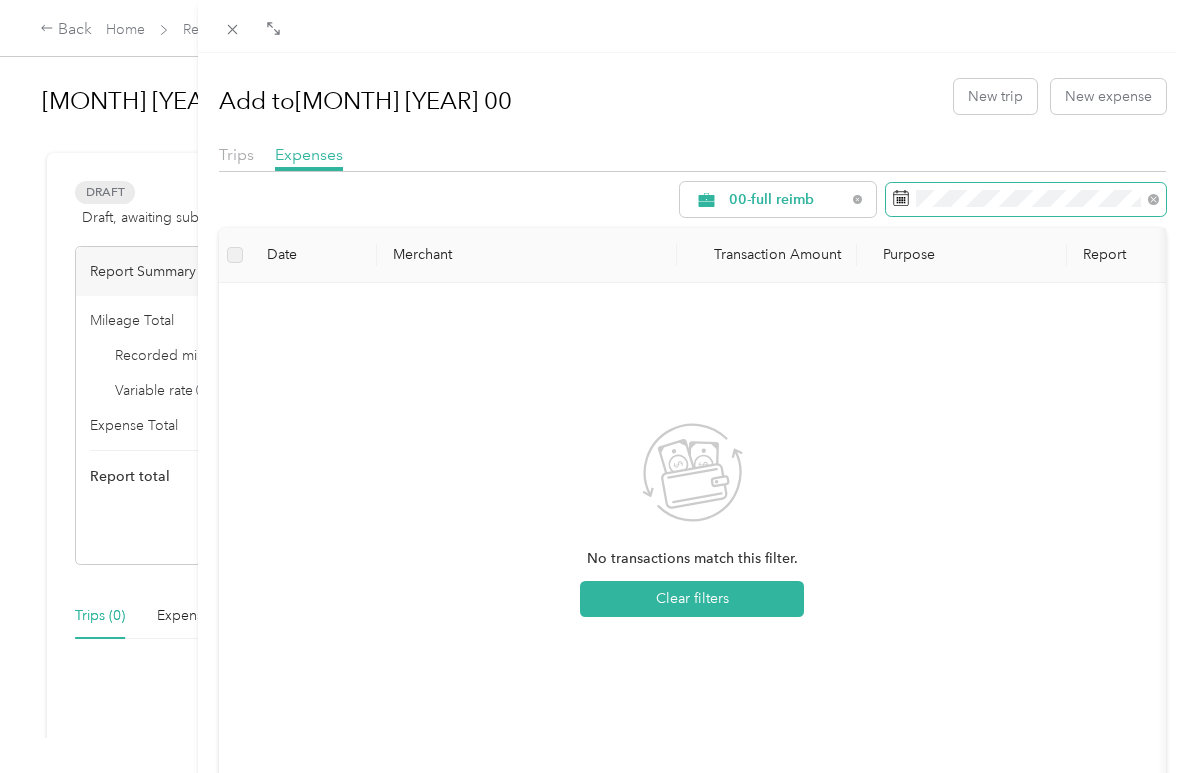 click 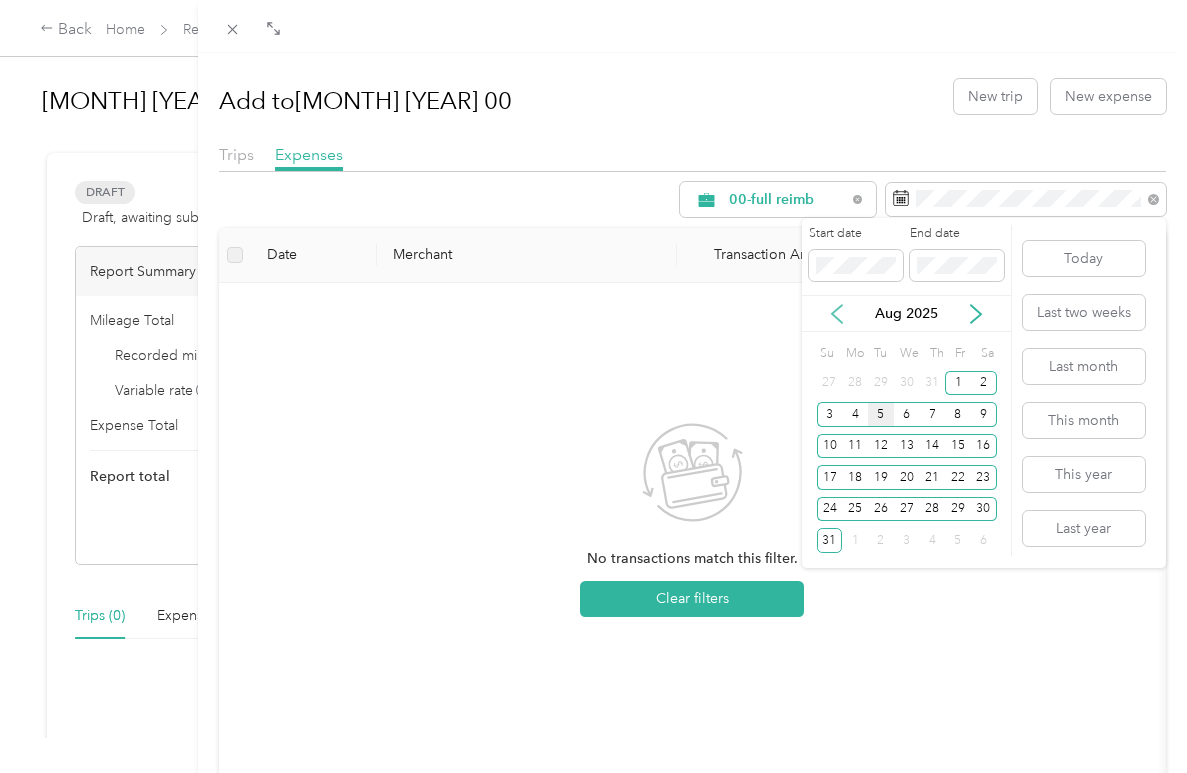 click 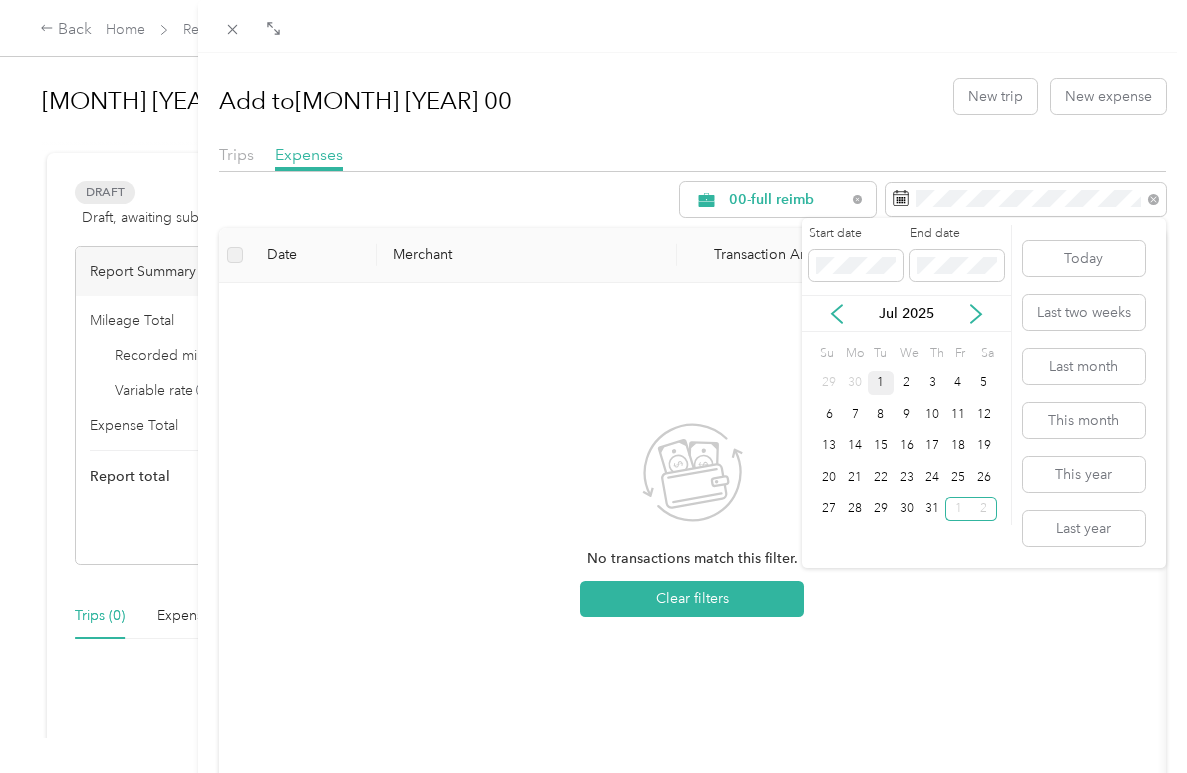 click on "1" at bounding box center (881, 383) 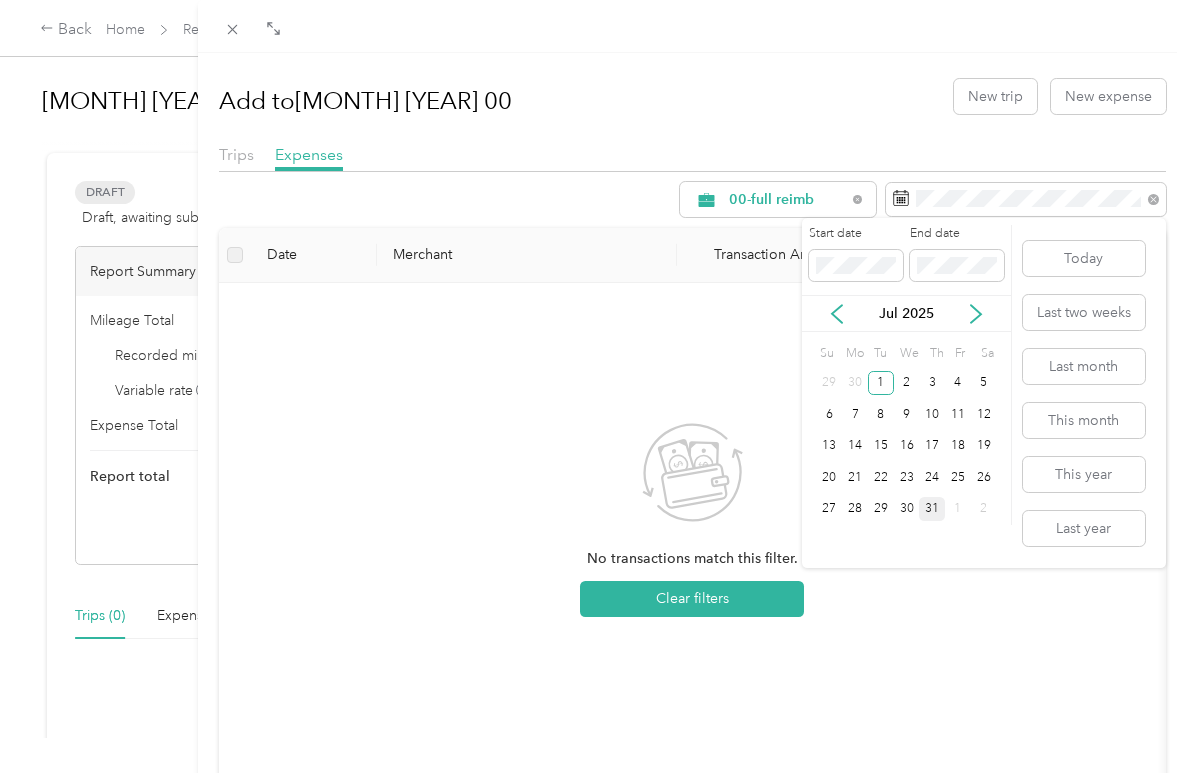 click on "31" at bounding box center [932, 509] 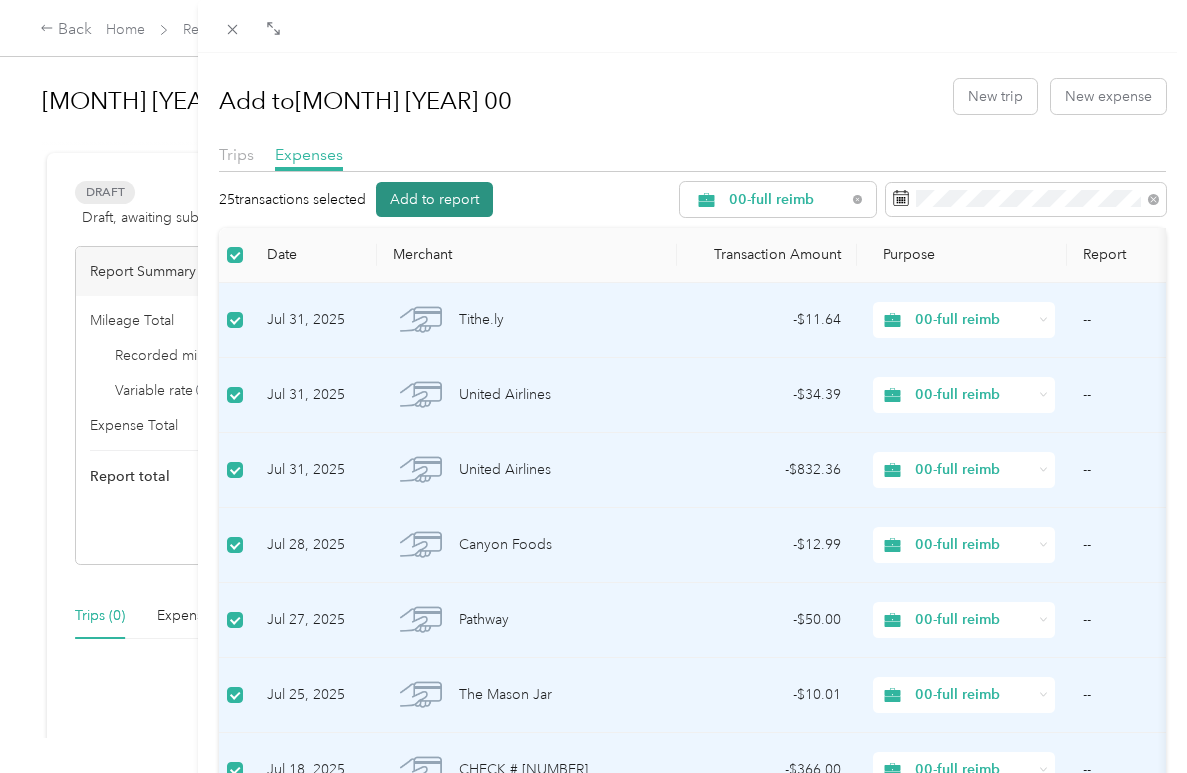 click on "Add to report" at bounding box center (434, 199) 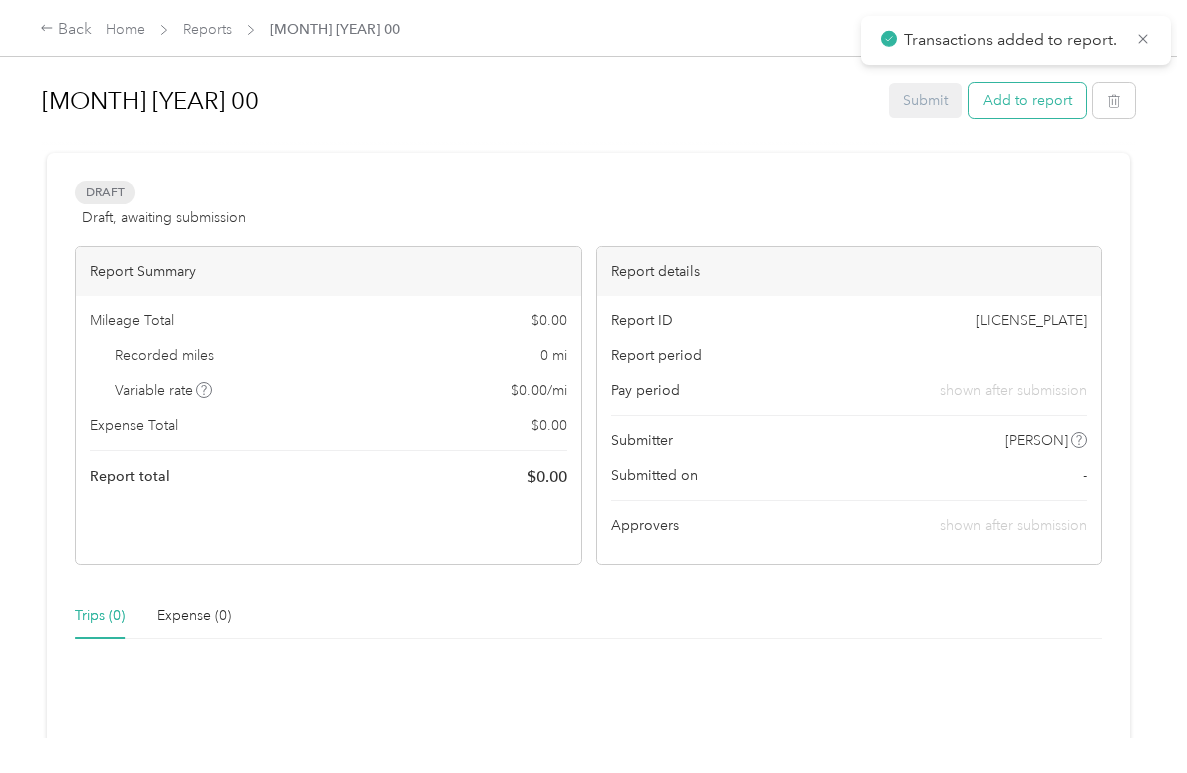 click on "Add to report" at bounding box center (1027, 100) 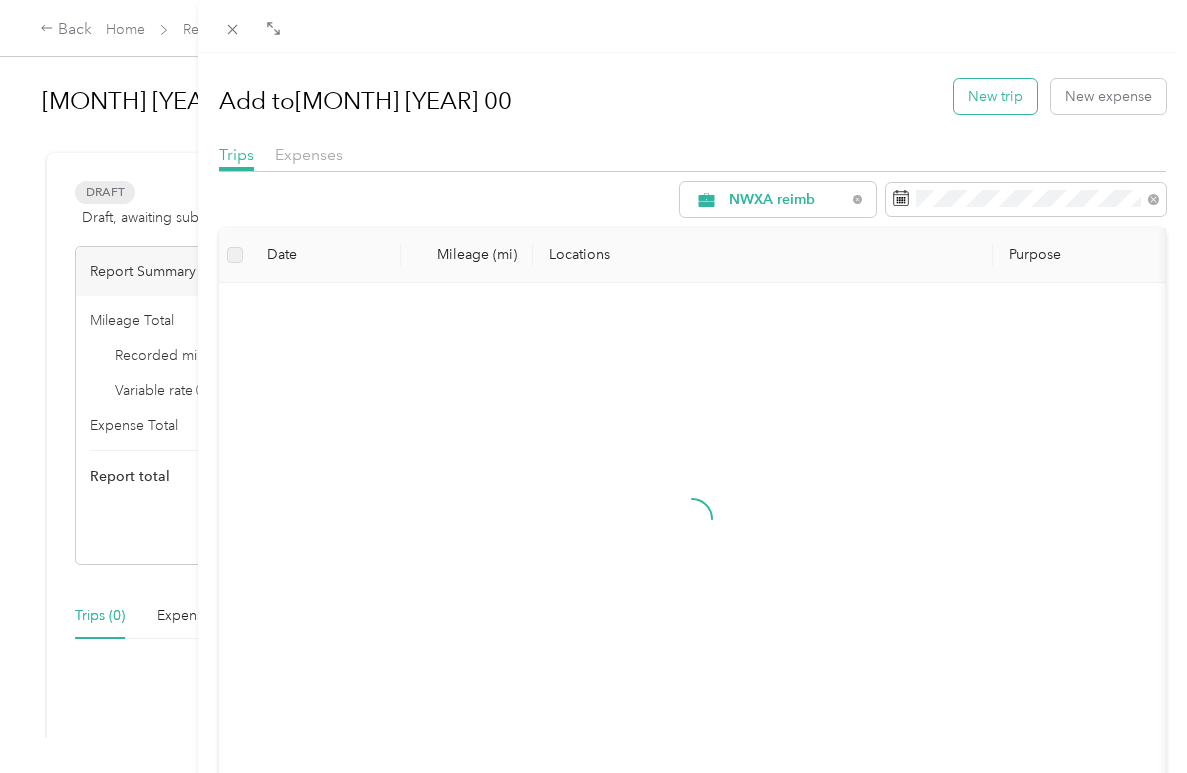 click on "New trip" at bounding box center [995, 96] 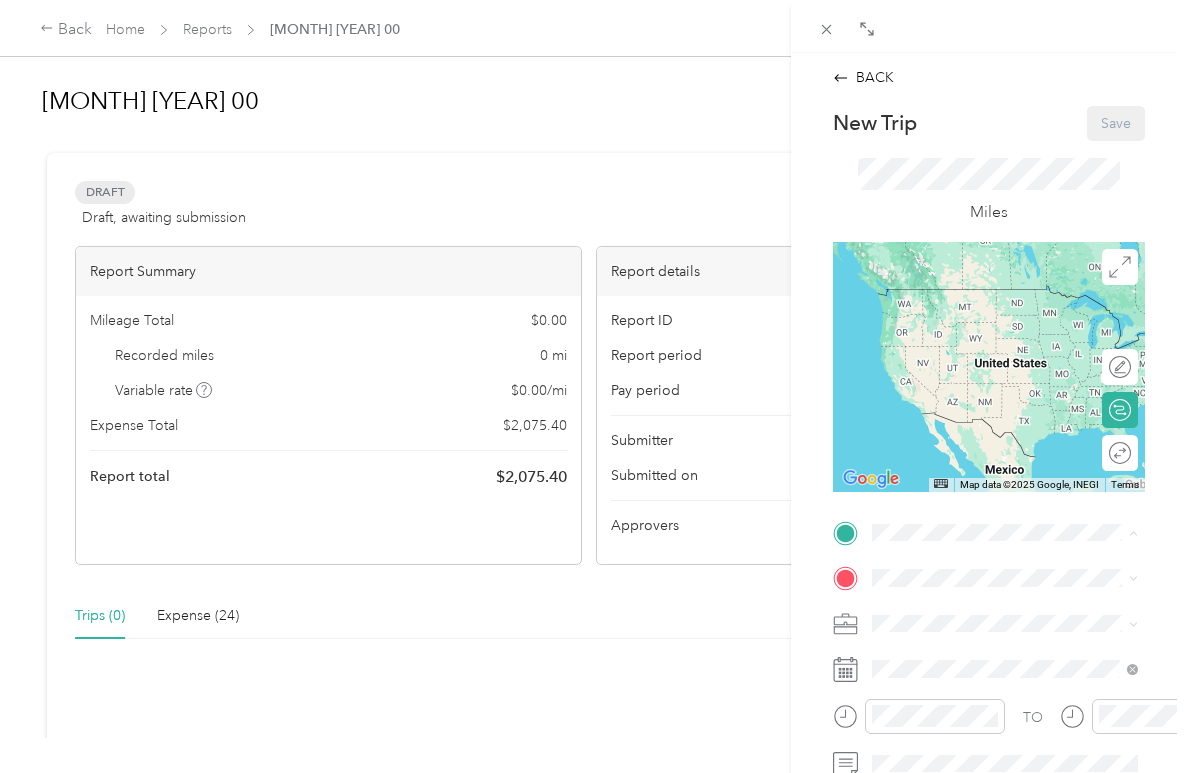 click on "[AIRPORT_CODE] Airport" at bounding box center (995, 485) 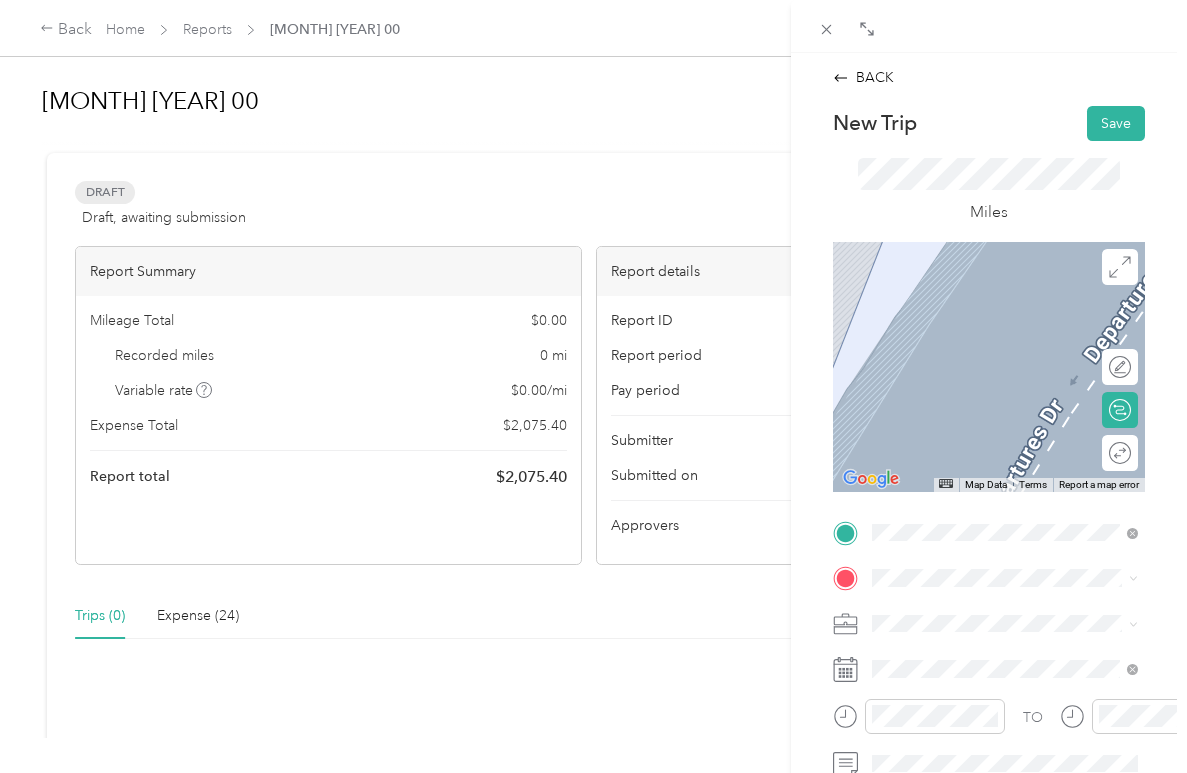 click on "[STREET], [POSTAL_CODE], [CITY], [STATE], [COUNTRY]" at bounding box center (1020, 318) 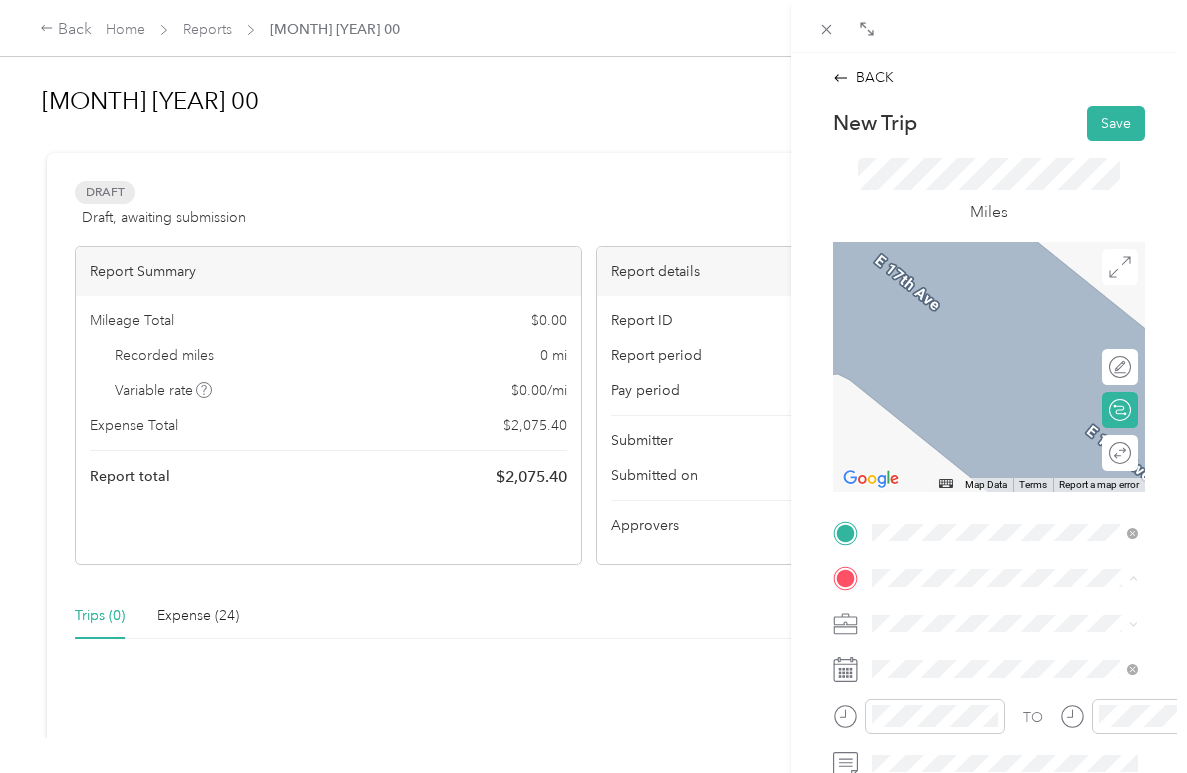 click on "[AIRPORT_CODE] Airport" at bounding box center [995, 531] 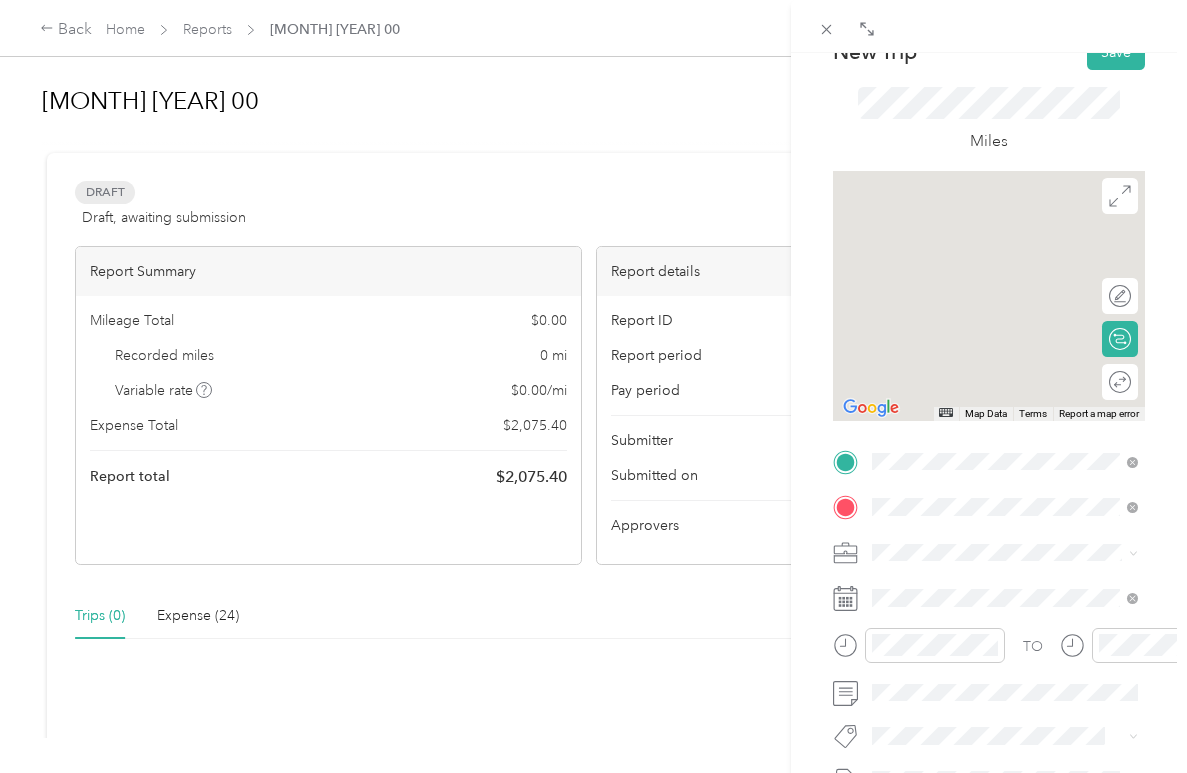scroll, scrollTop: 76, scrollLeft: 0, axis: vertical 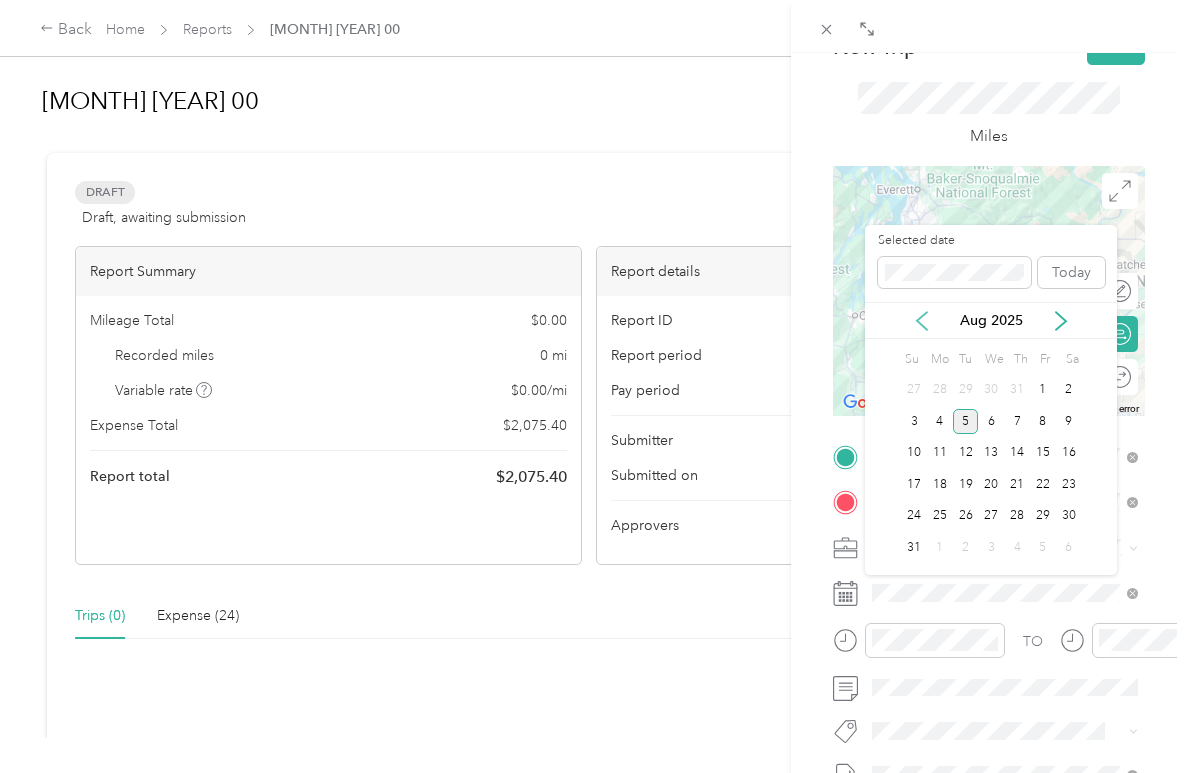 click 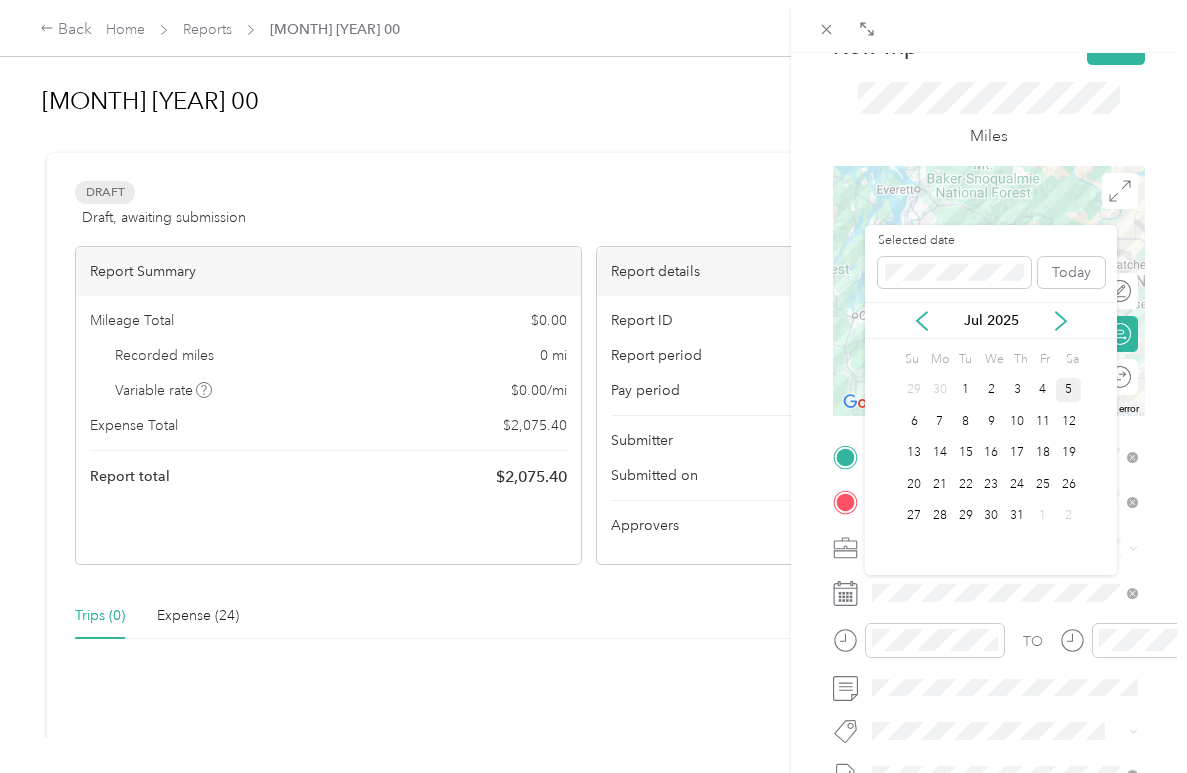 click on "5" at bounding box center (1069, 390) 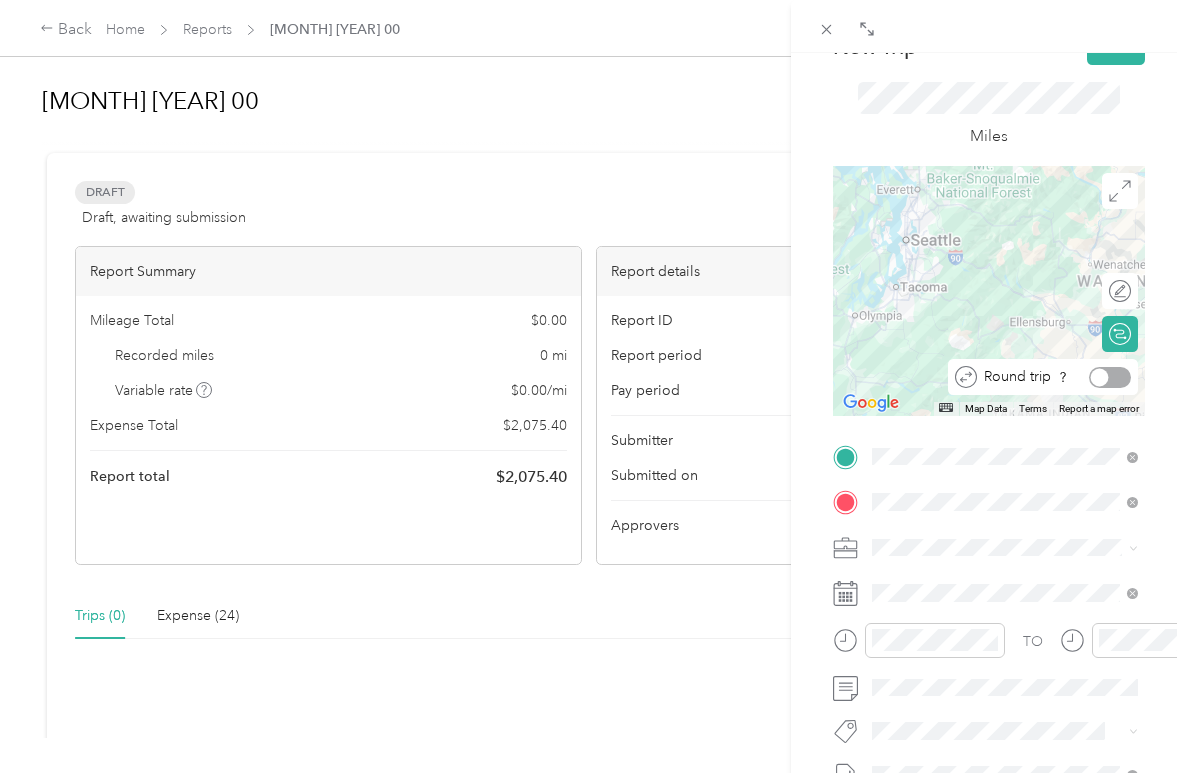 click at bounding box center [1110, 377] 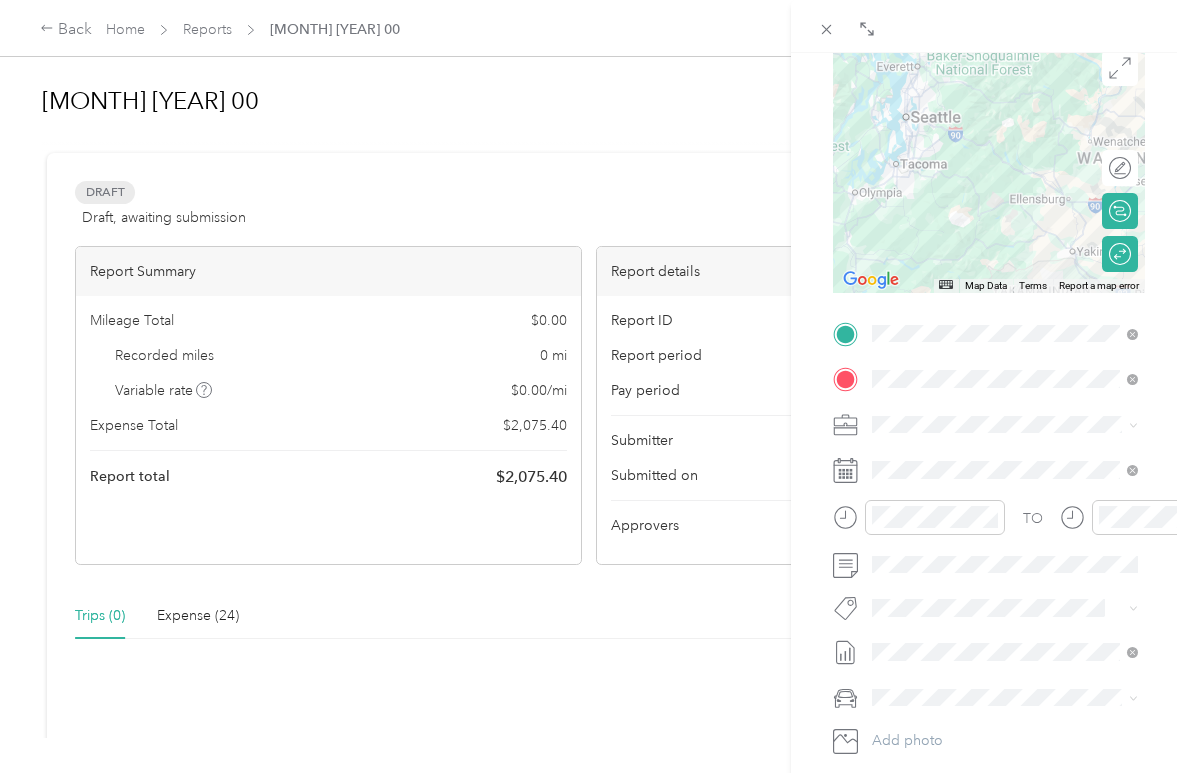 scroll, scrollTop: 201, scrollLeft: 0, axis: vertical 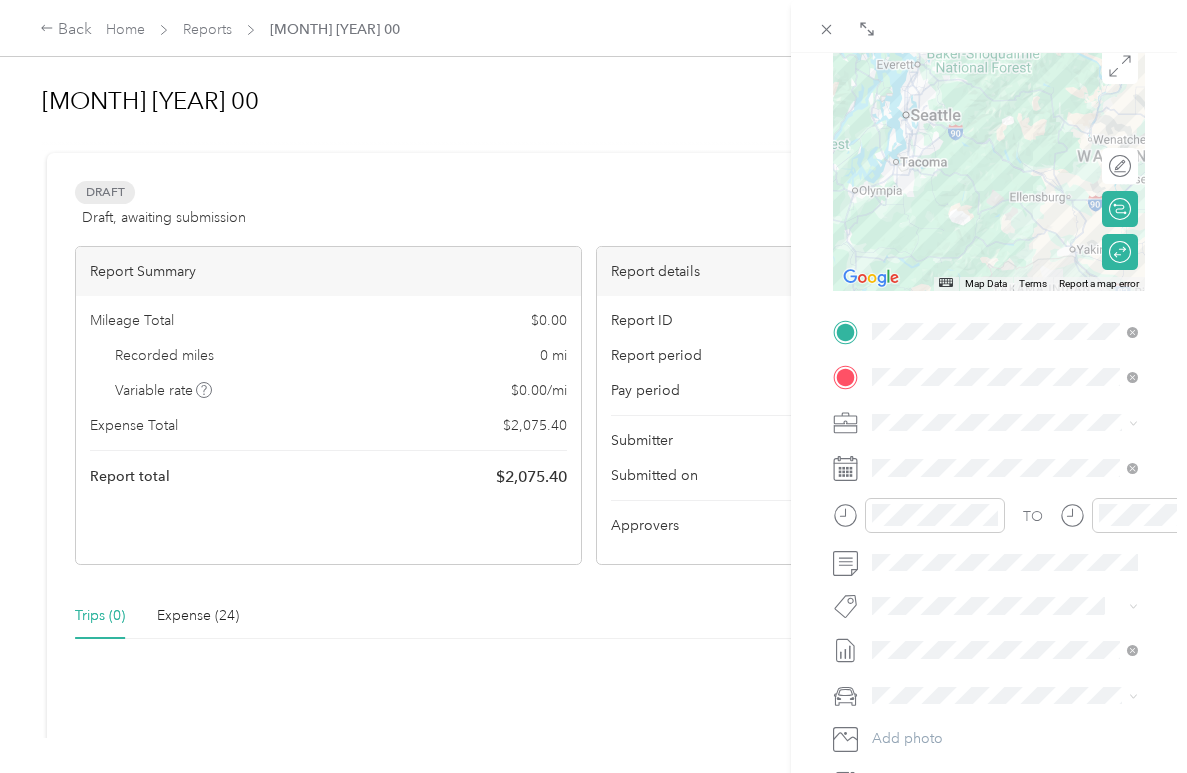 click on "00-full reimb" at bounding box center [918, 629] 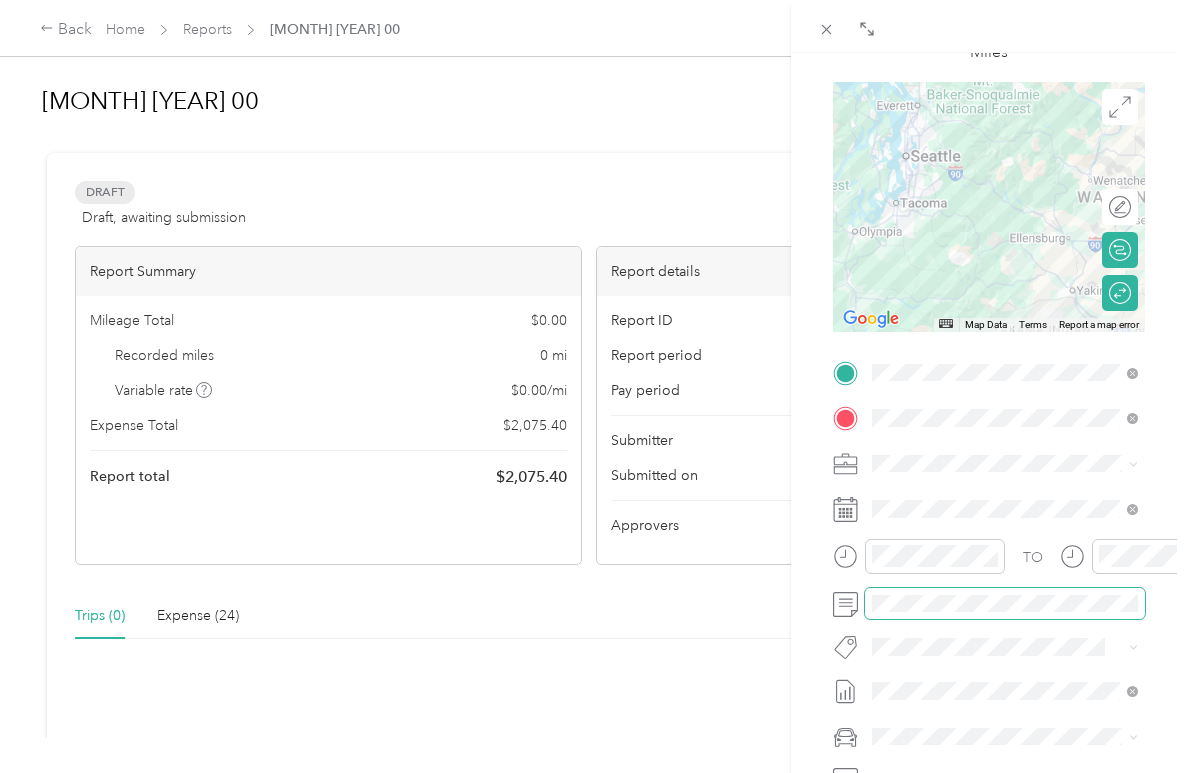 scroll, scrollTop: 0, scrollLeft: 0, axis: both 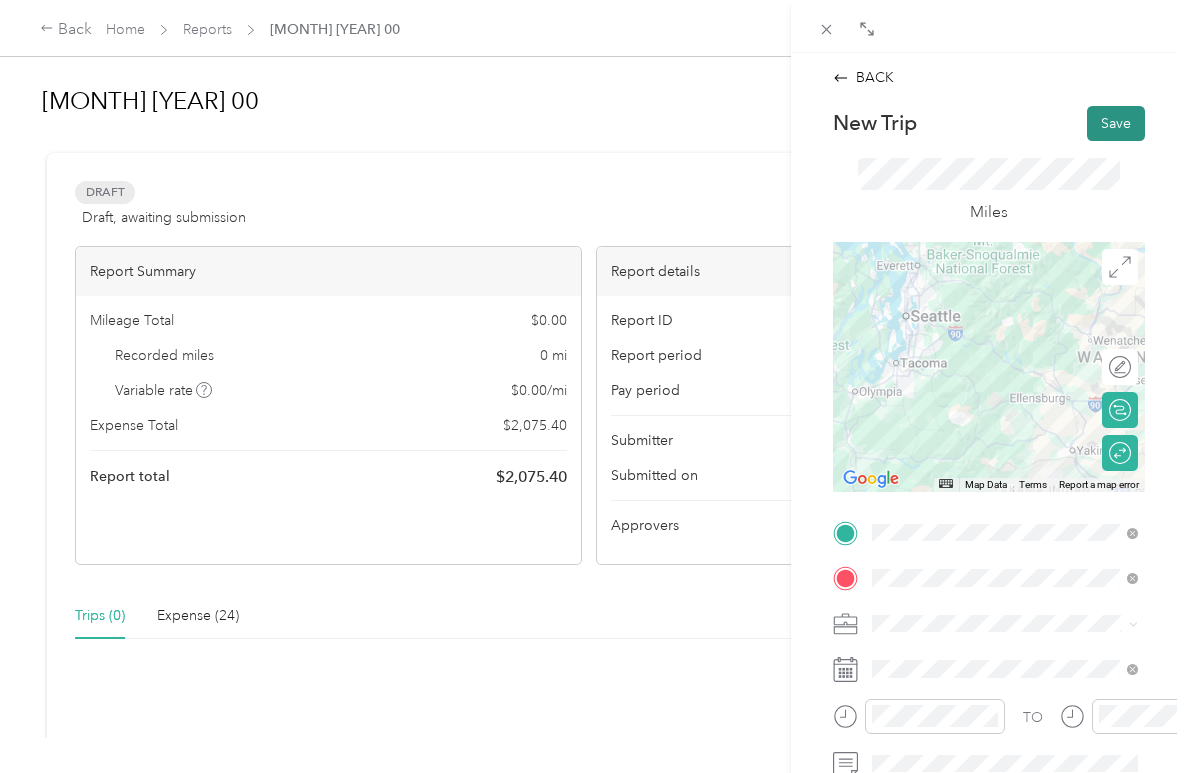 click on "Save" at bounding box center (1116, 123) 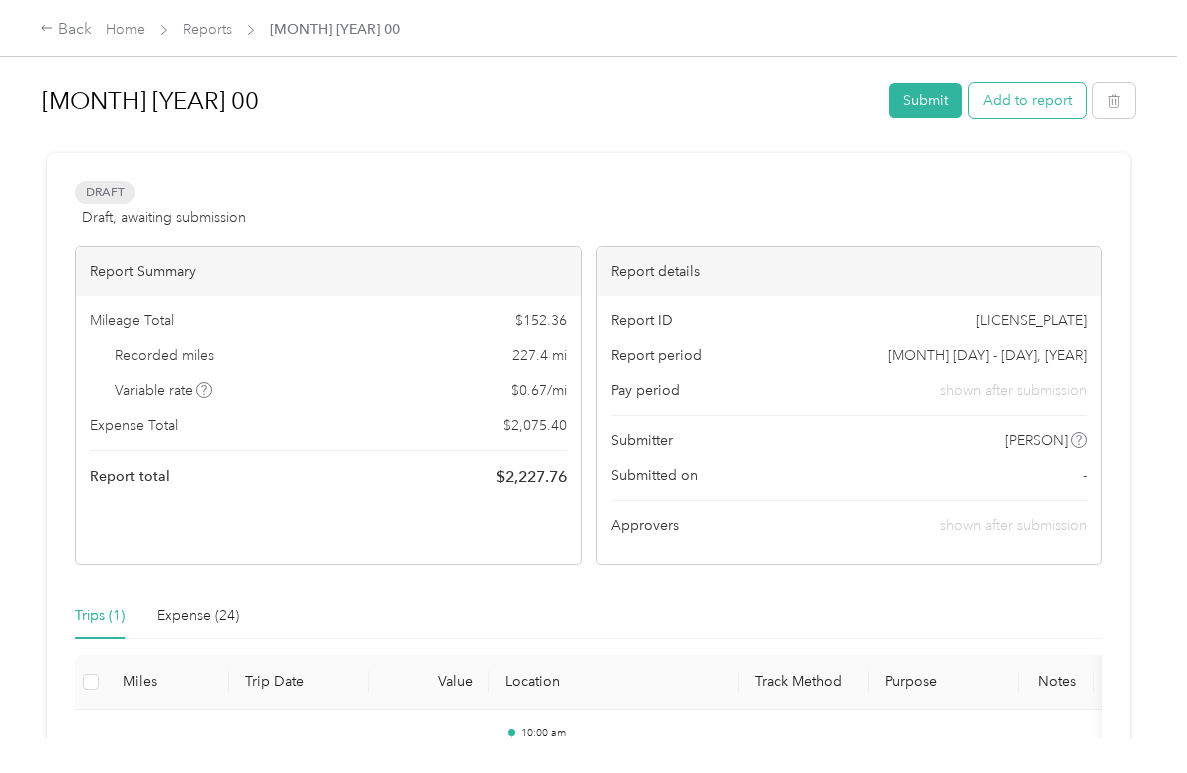 click on "Add to report" at bounding box center (1027, 100) 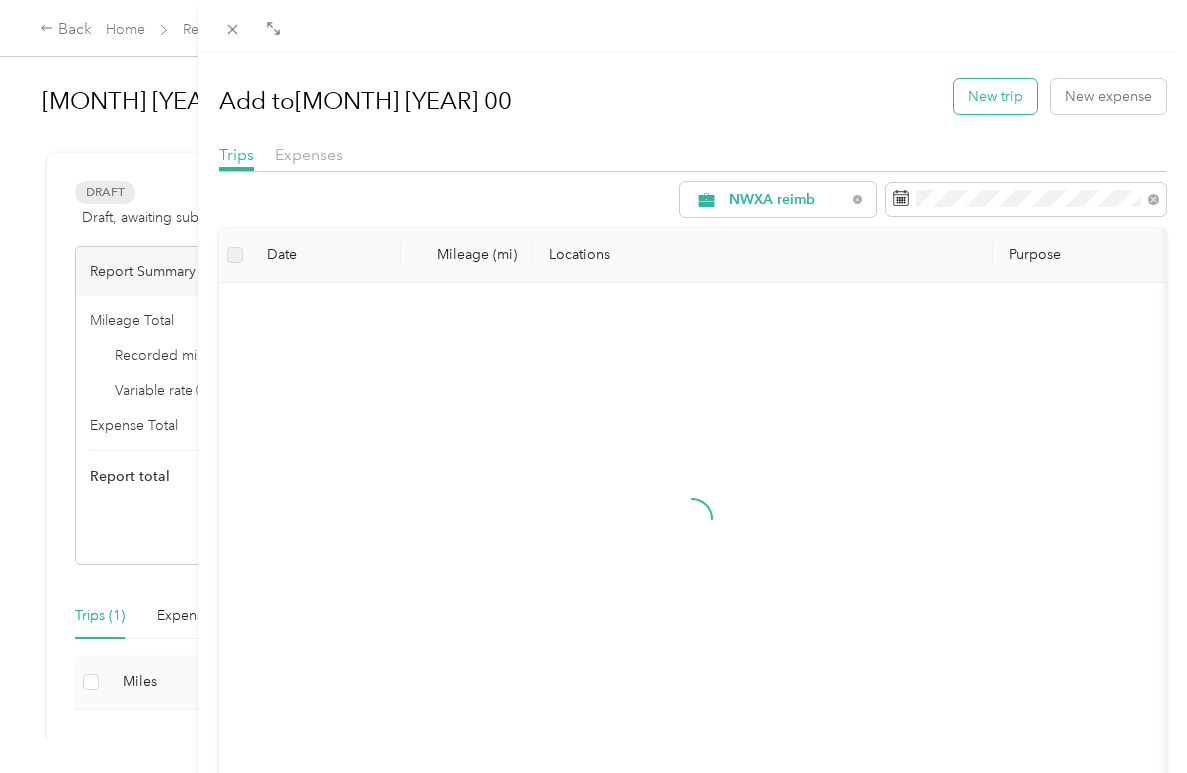 click on "New trip" at bounding box center [995, 96] 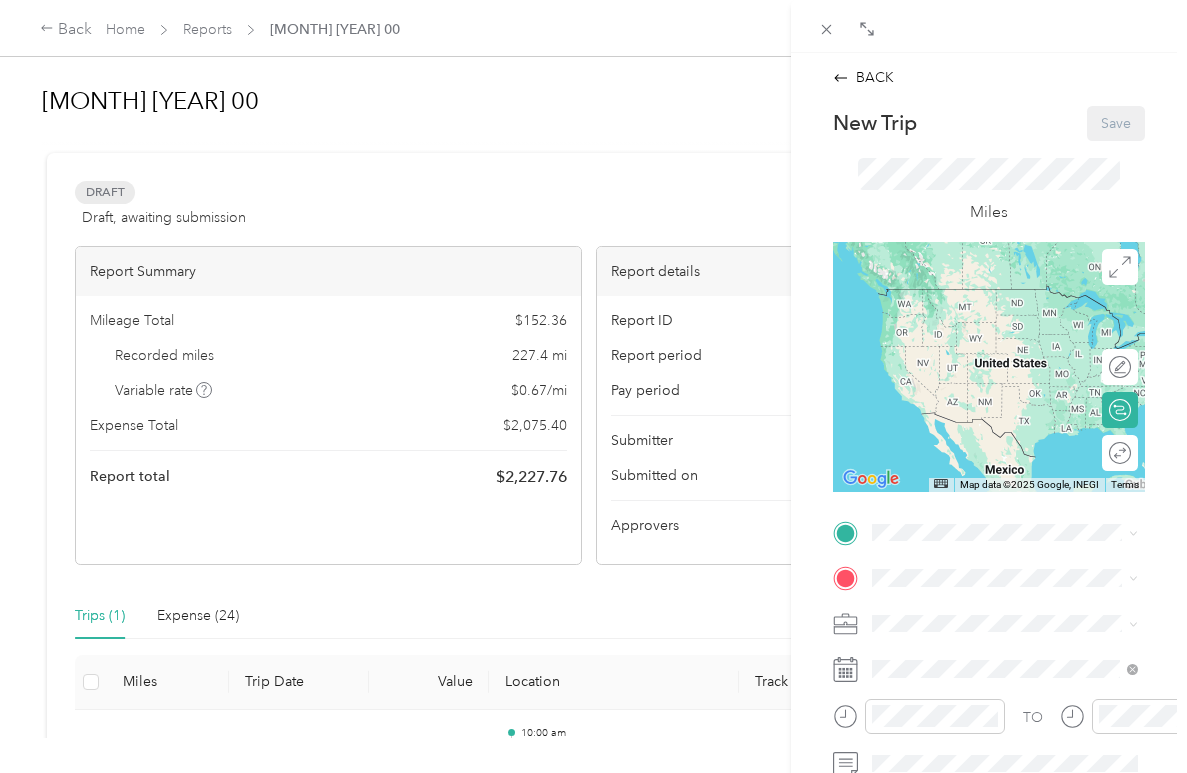 click on "[STREET], [POSTAL_CODE], [CITY], [STATE], [COUNTRY]" at bounding box center (998, 329) 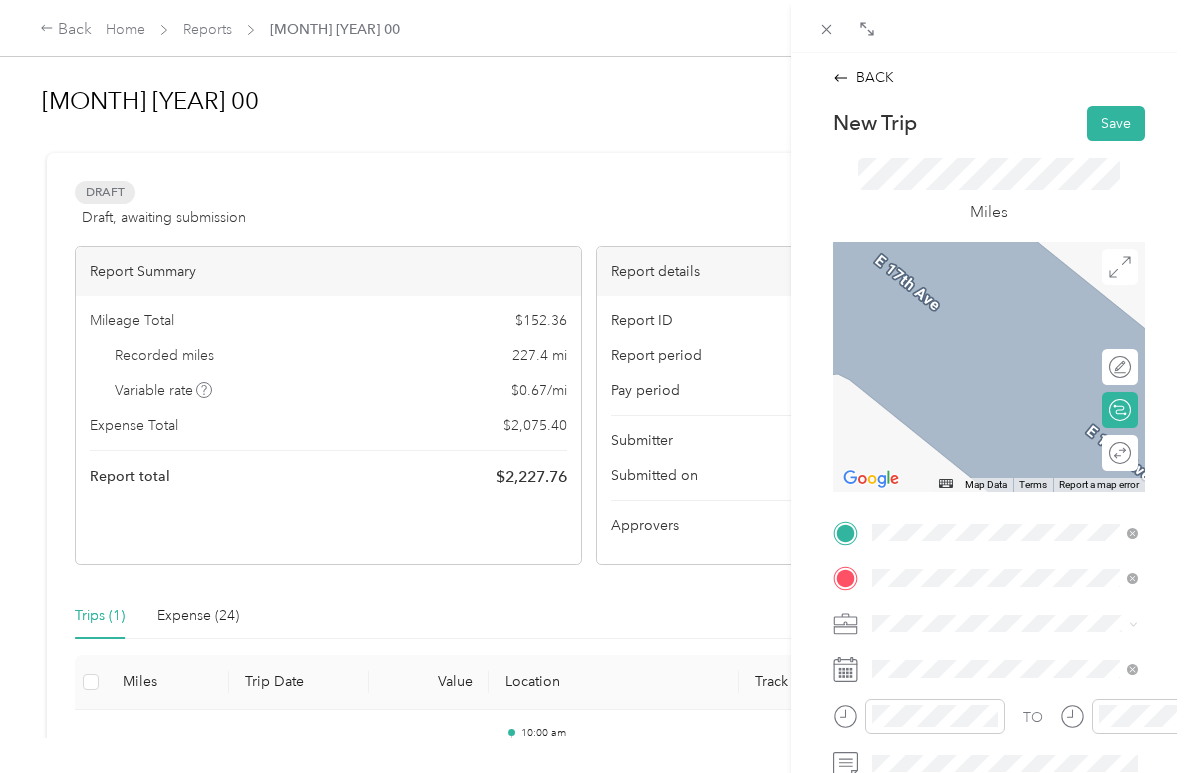 click on "[STREET]
[STATE], [COUNTRY]" at bounding box center (975, 343) 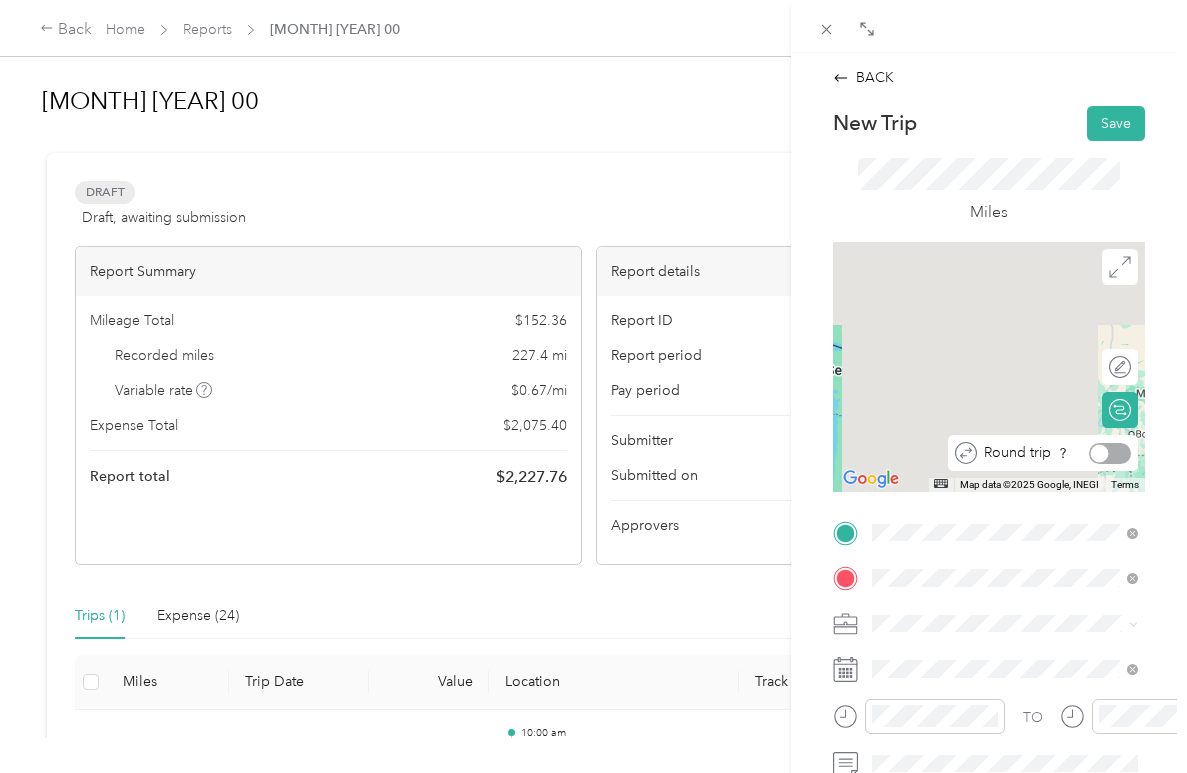 click at bounding box center (1110, 453) 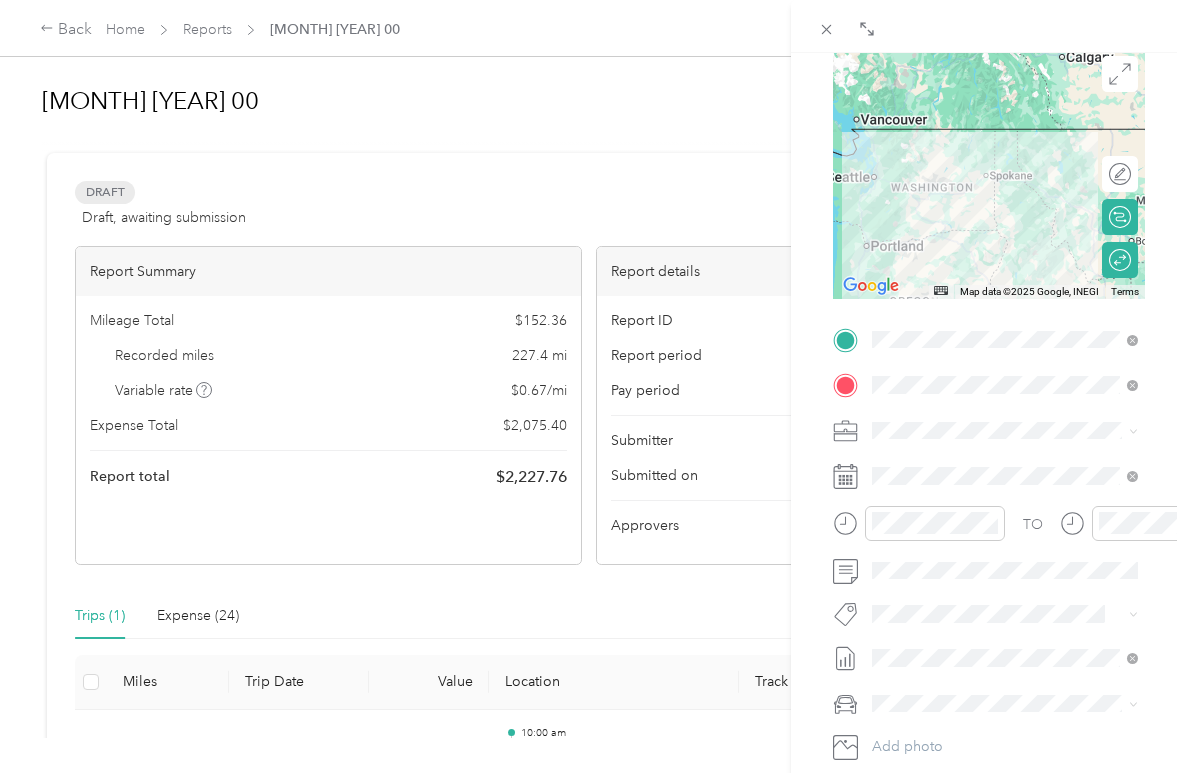 scroll, scrollTop: 198, scrollLeft: 0, axis: vertical 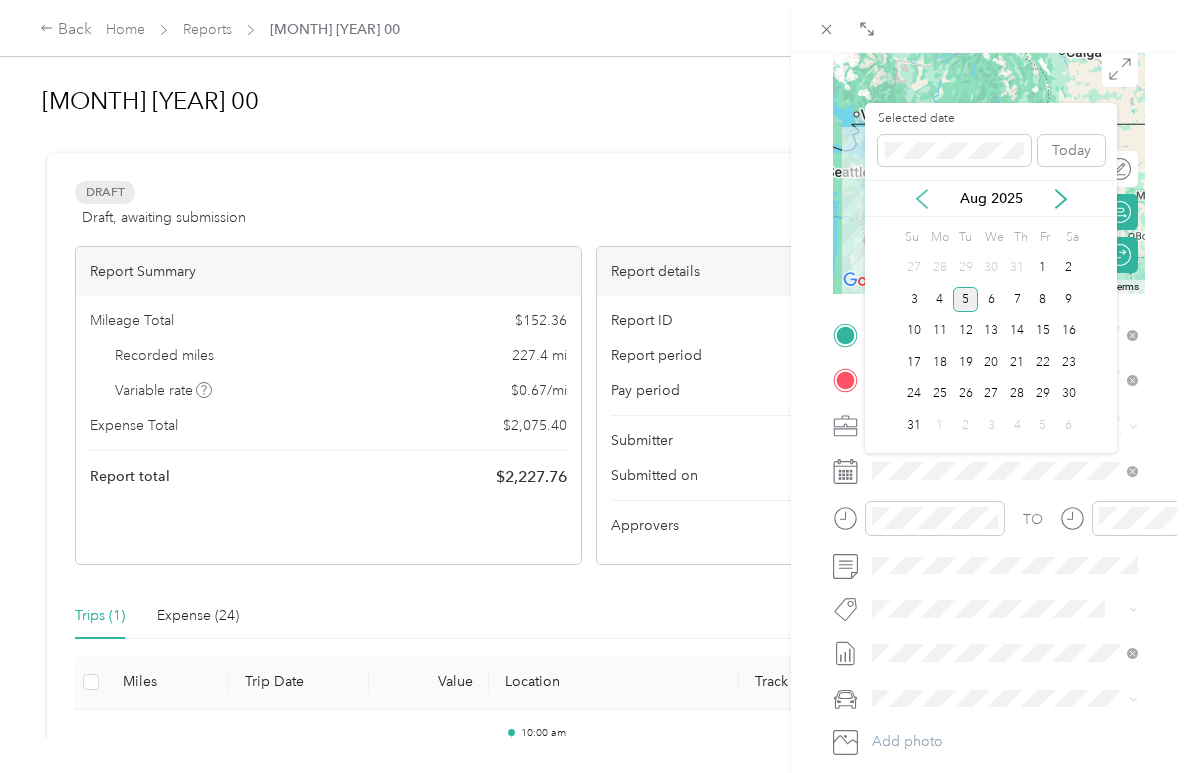 click 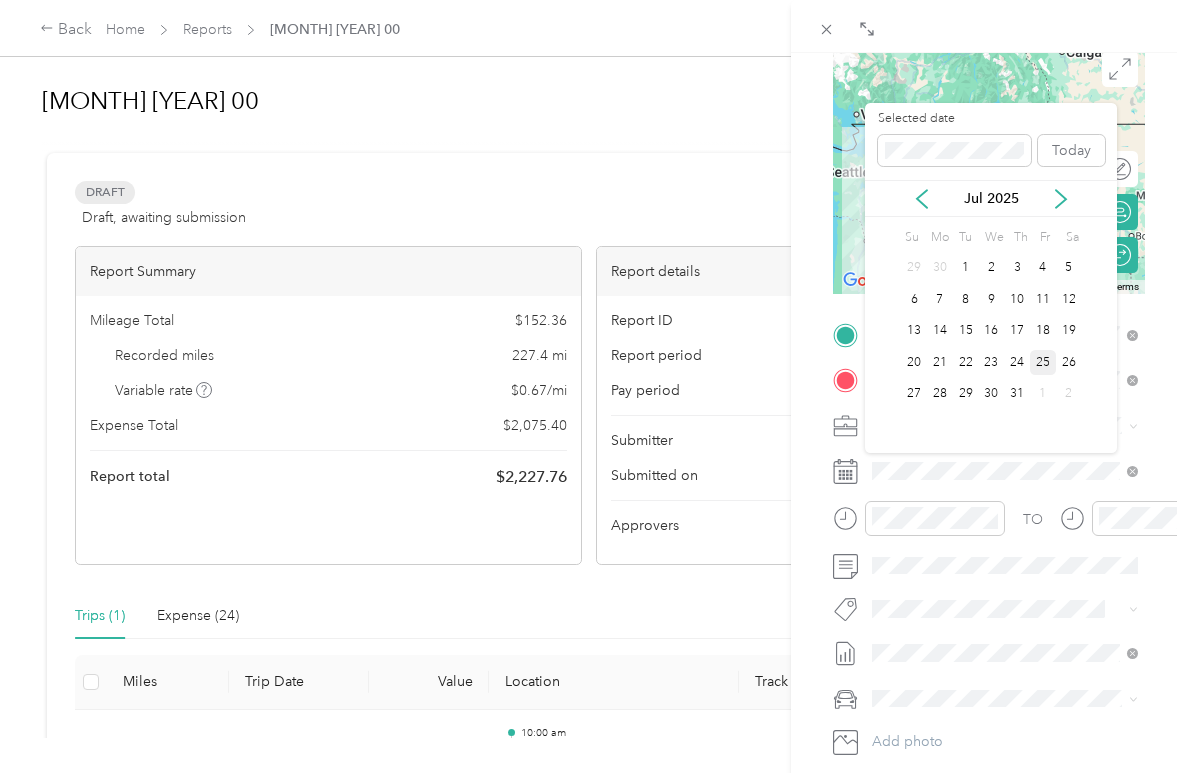 click on "25" at bounding box center [1043, 362] 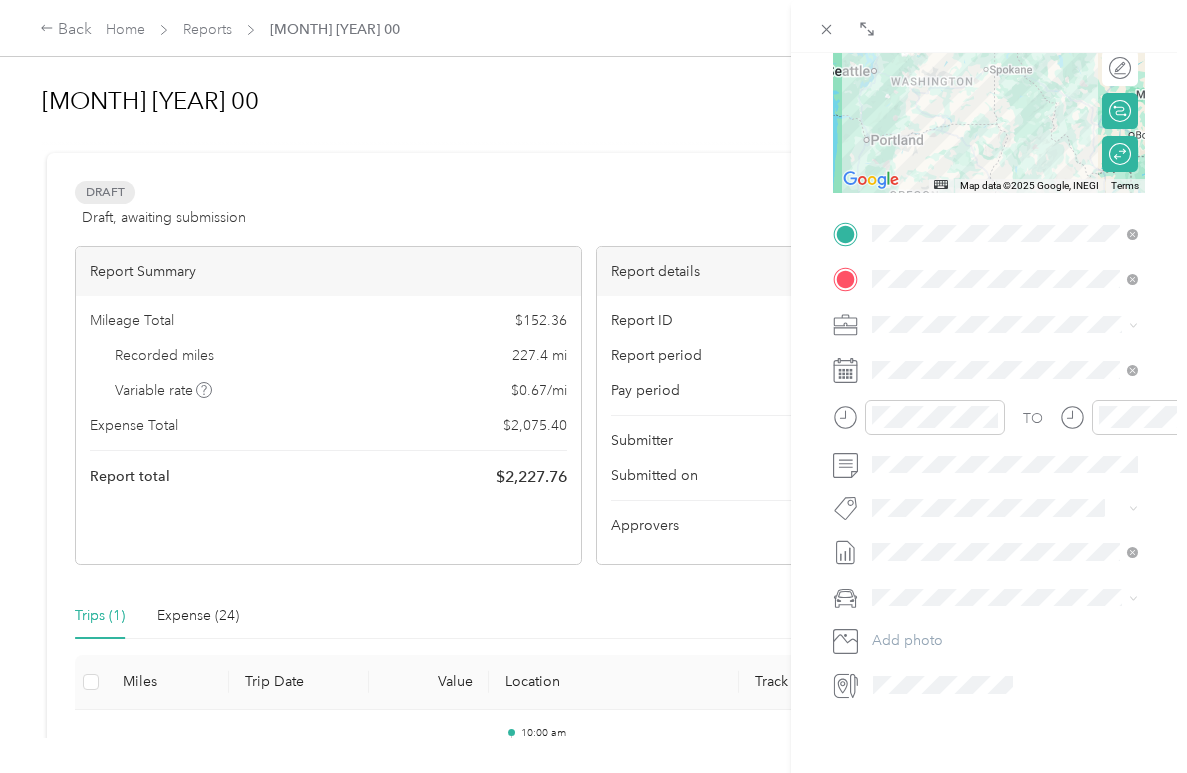 scroll, scrollTop: 298, scrollLeft: 0, axis: vertical 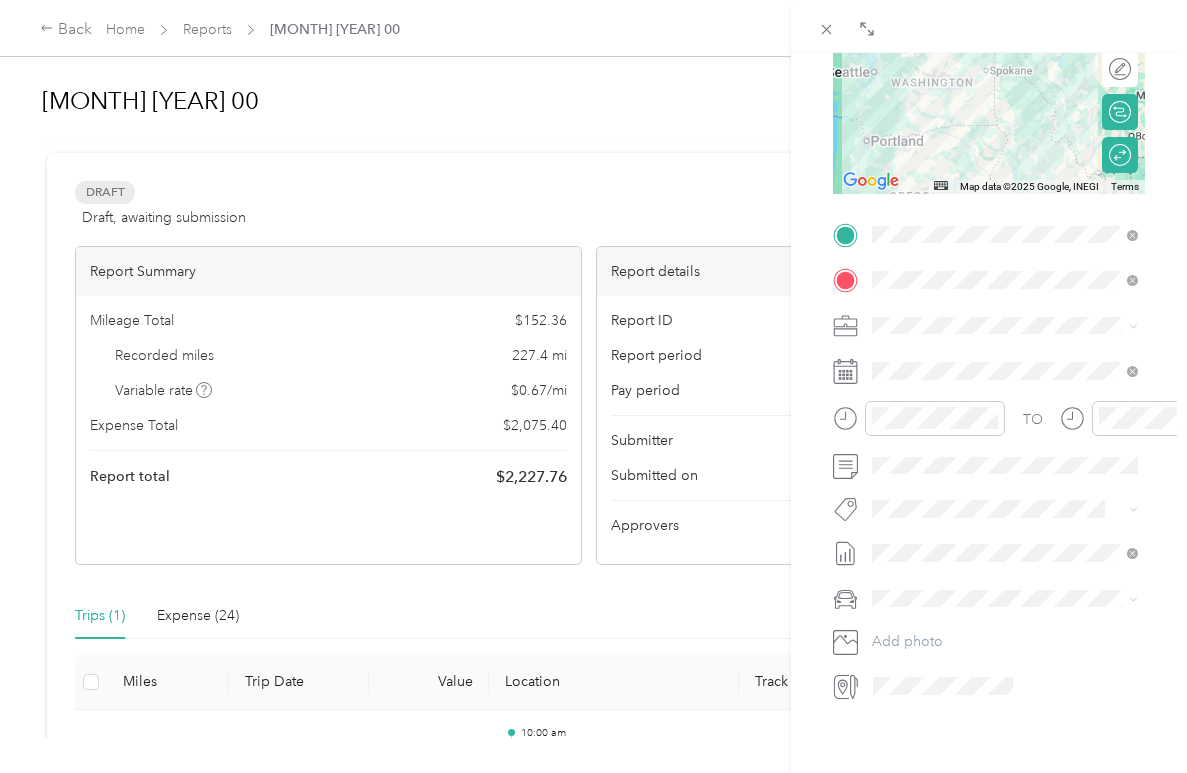 click at bounding box center [1005, 326] 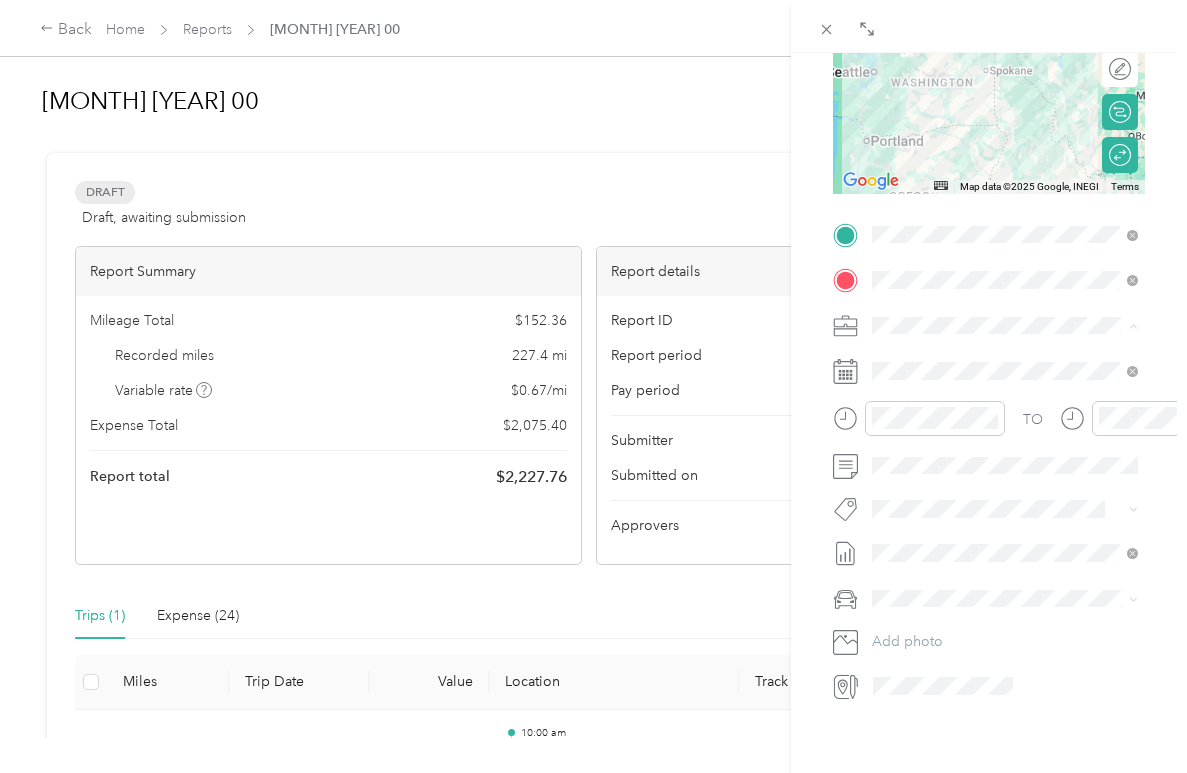 click on "00-full reimb" at bounding box center [918, 535] 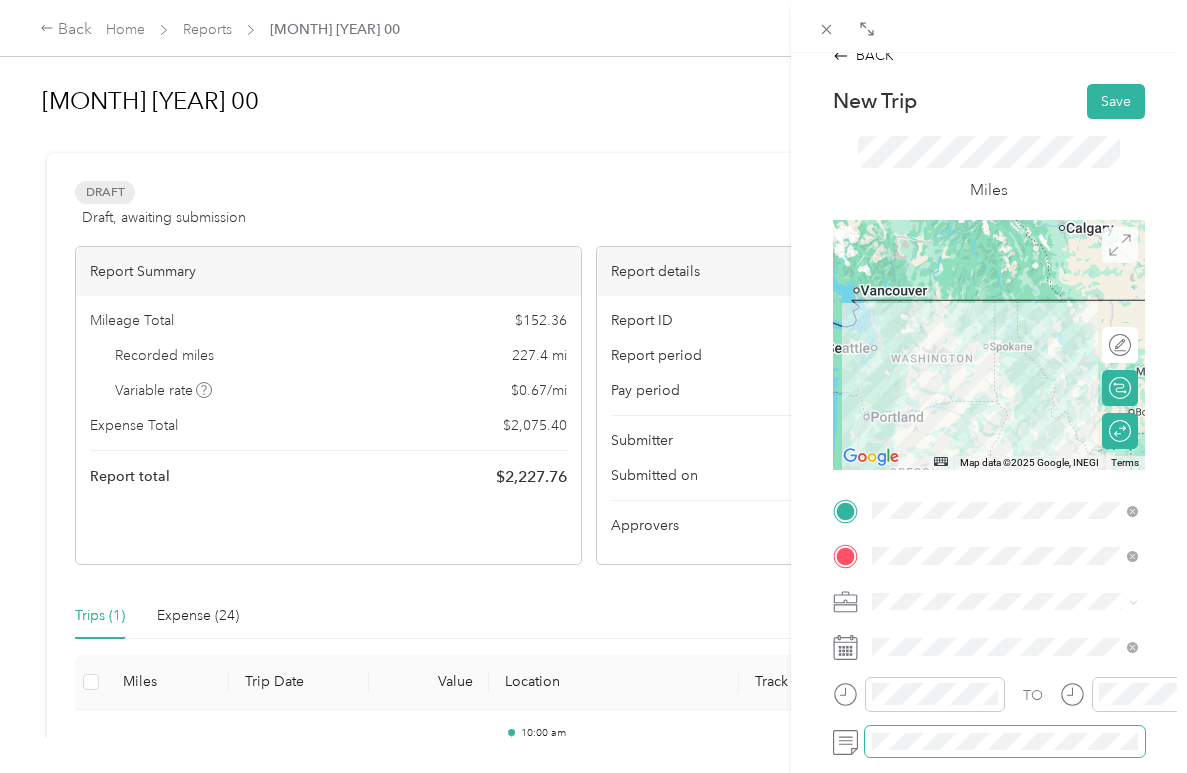 scroll, scrollTop: 0, scrollLeft: 0, axis: both 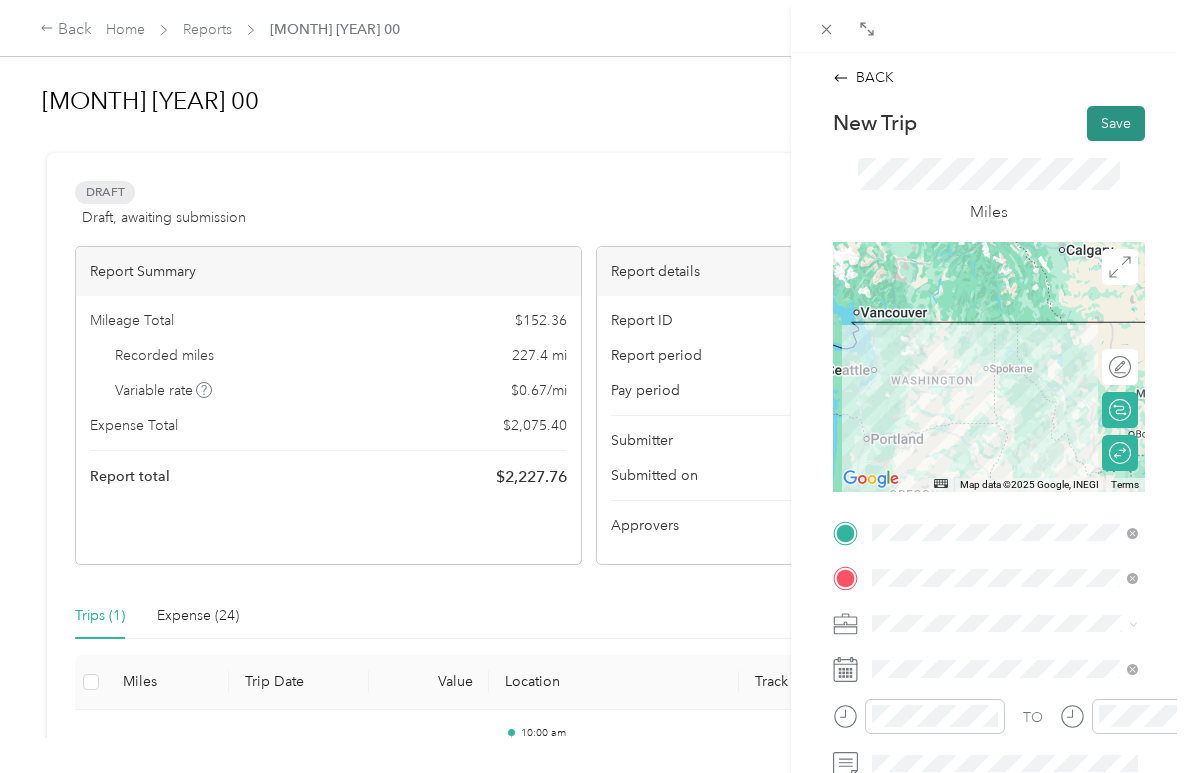 click on "Save" at bounding box center [1116, 123] 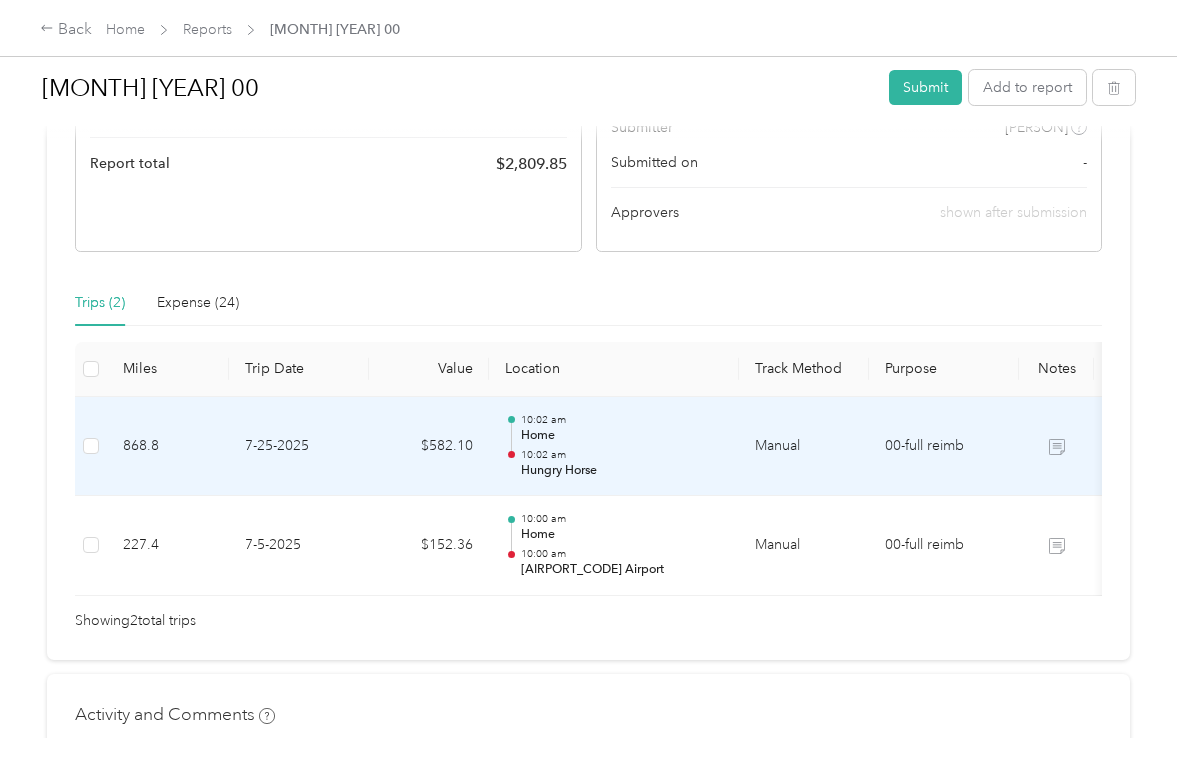 scroll, scrollTop: 319, scrollLeft: 0, axis: vertical 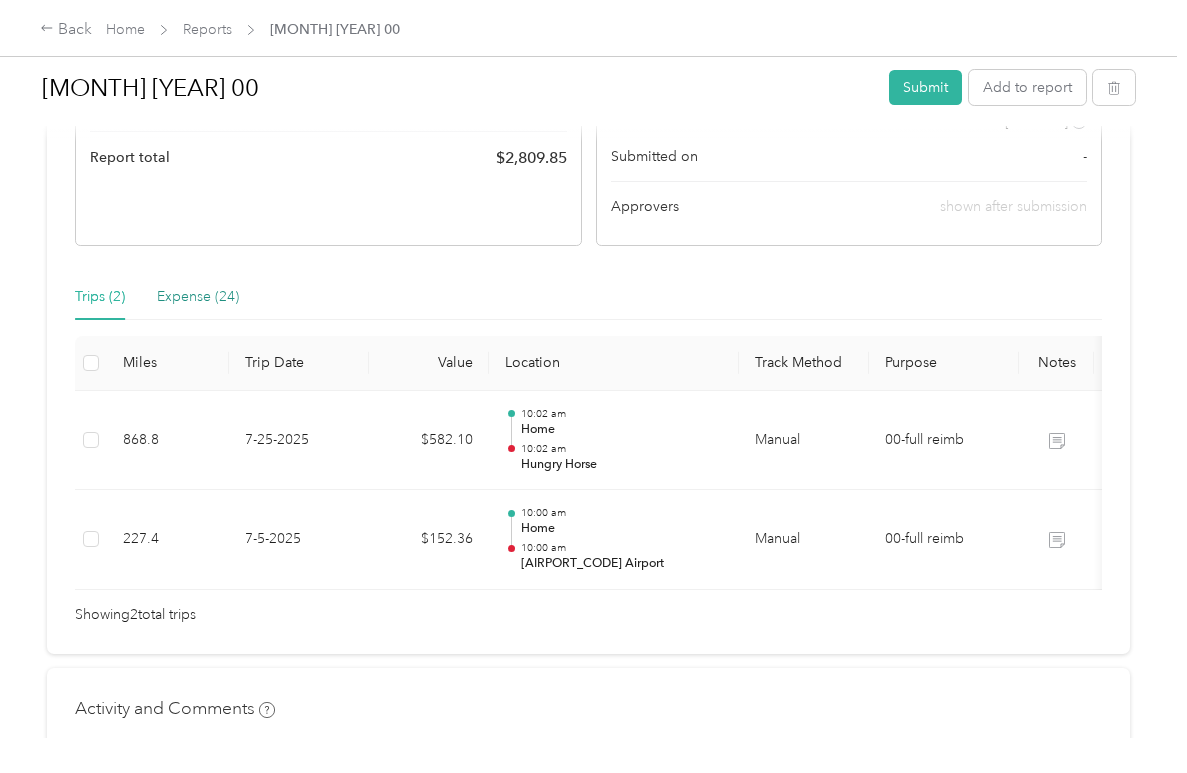 click on "Expense (24)" at bounding box center (198, 297) 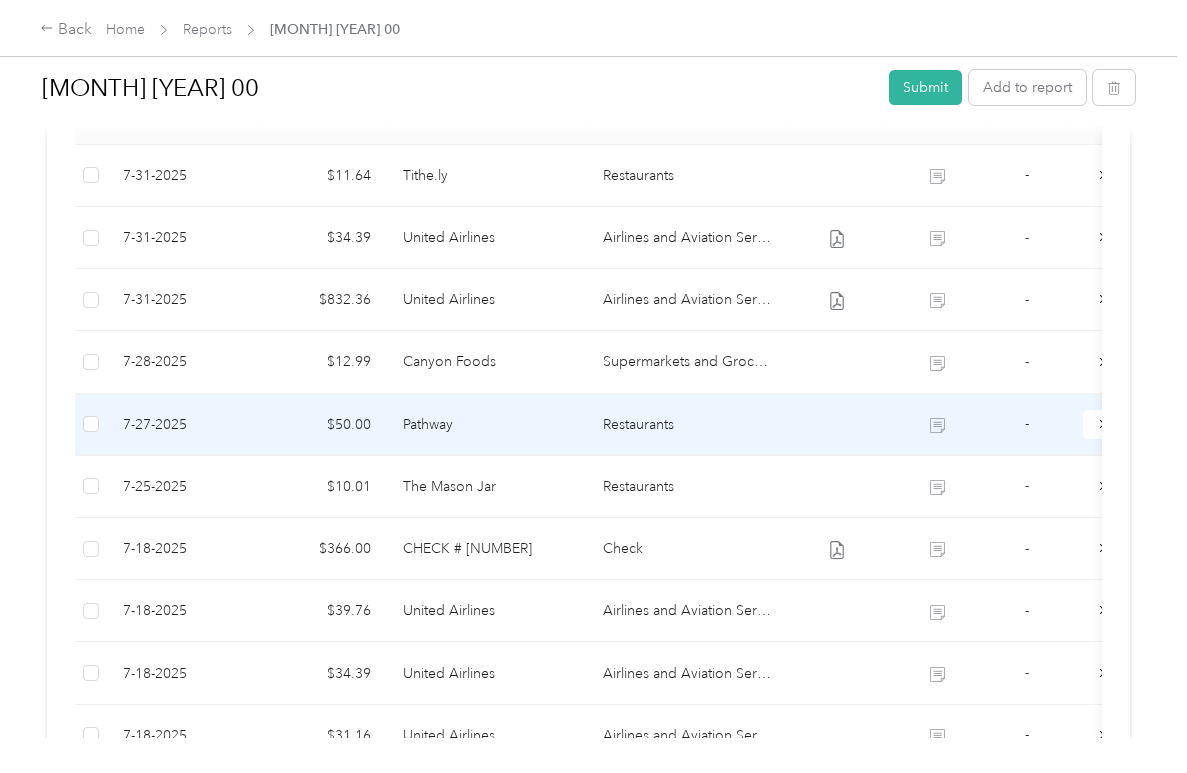 scroll, scrollTop: 579, scrollLeft: 0, axis: vertical 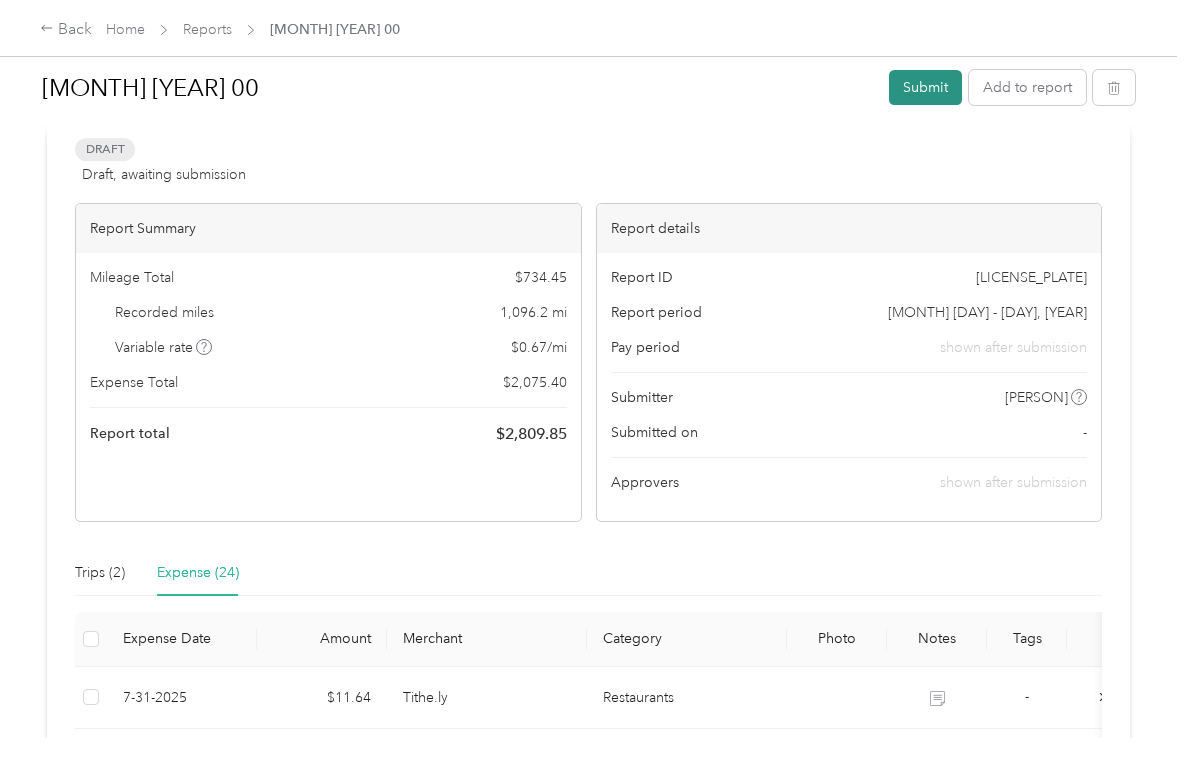 click on "Submit" at bounding box center (925, 87) 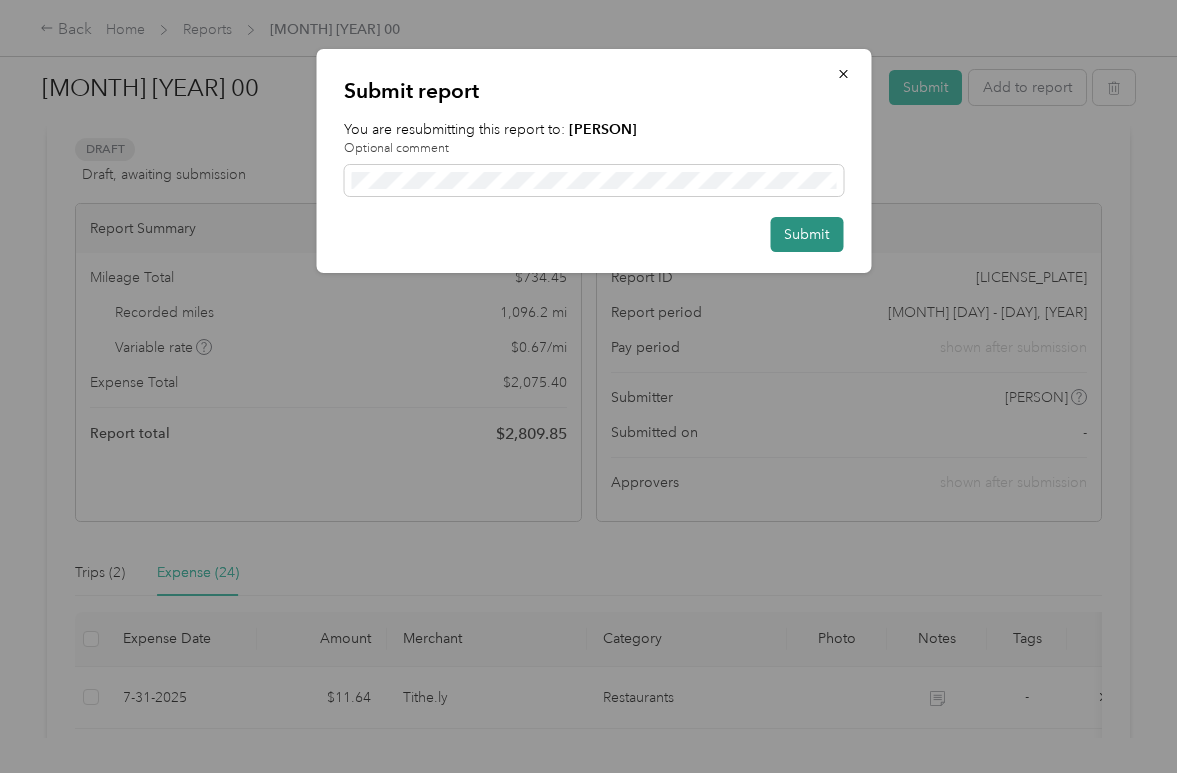 click on "Submit" at bounding box center (806, 234) 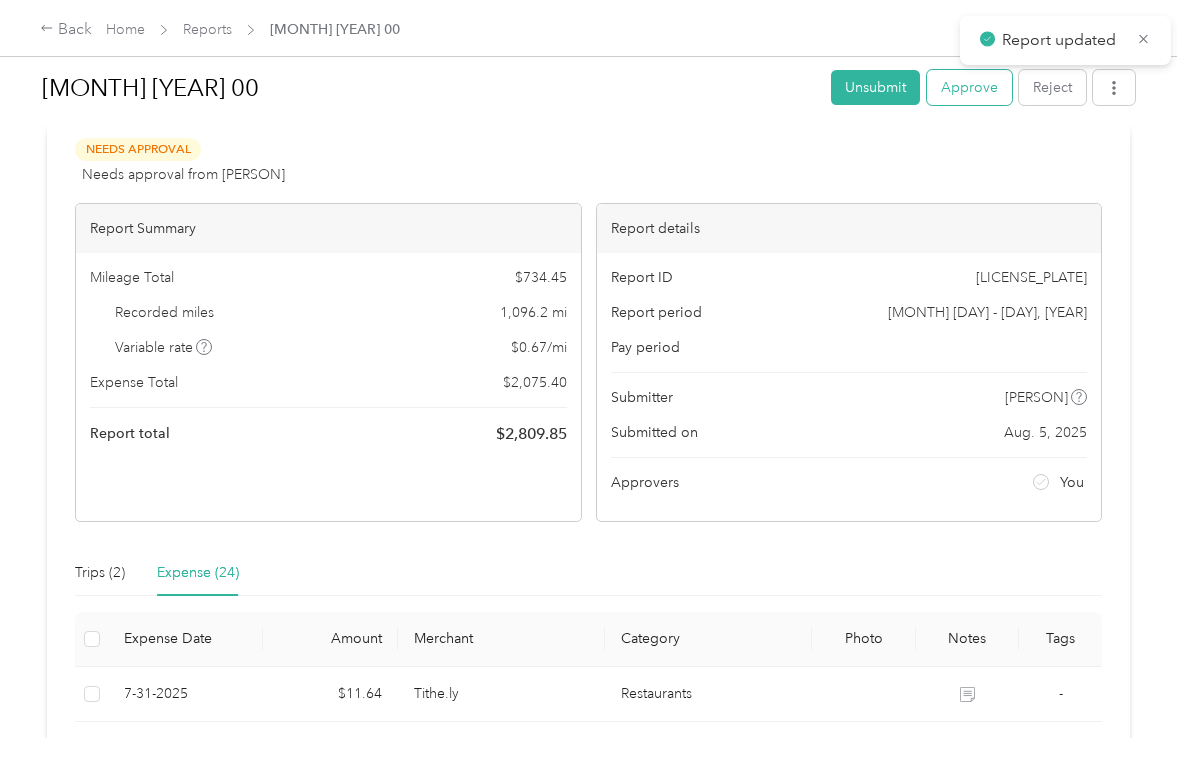 click on "Approve" at bounding box center [969, 87] 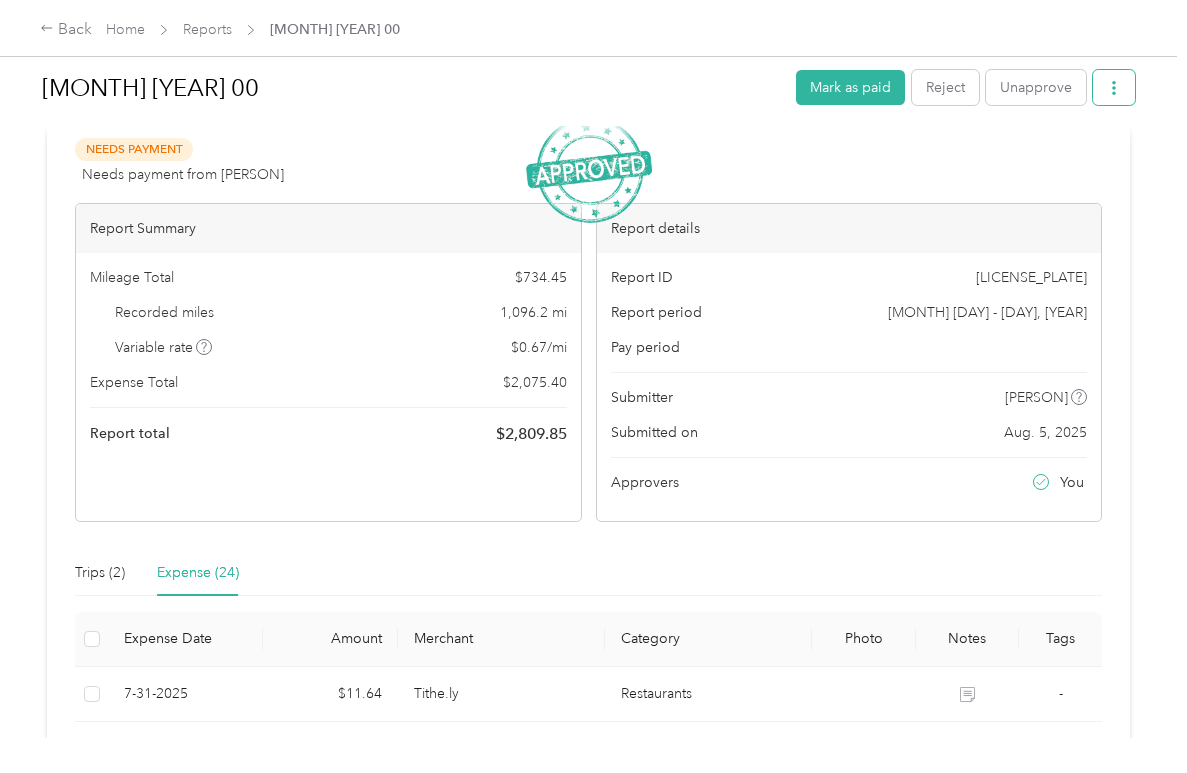 click 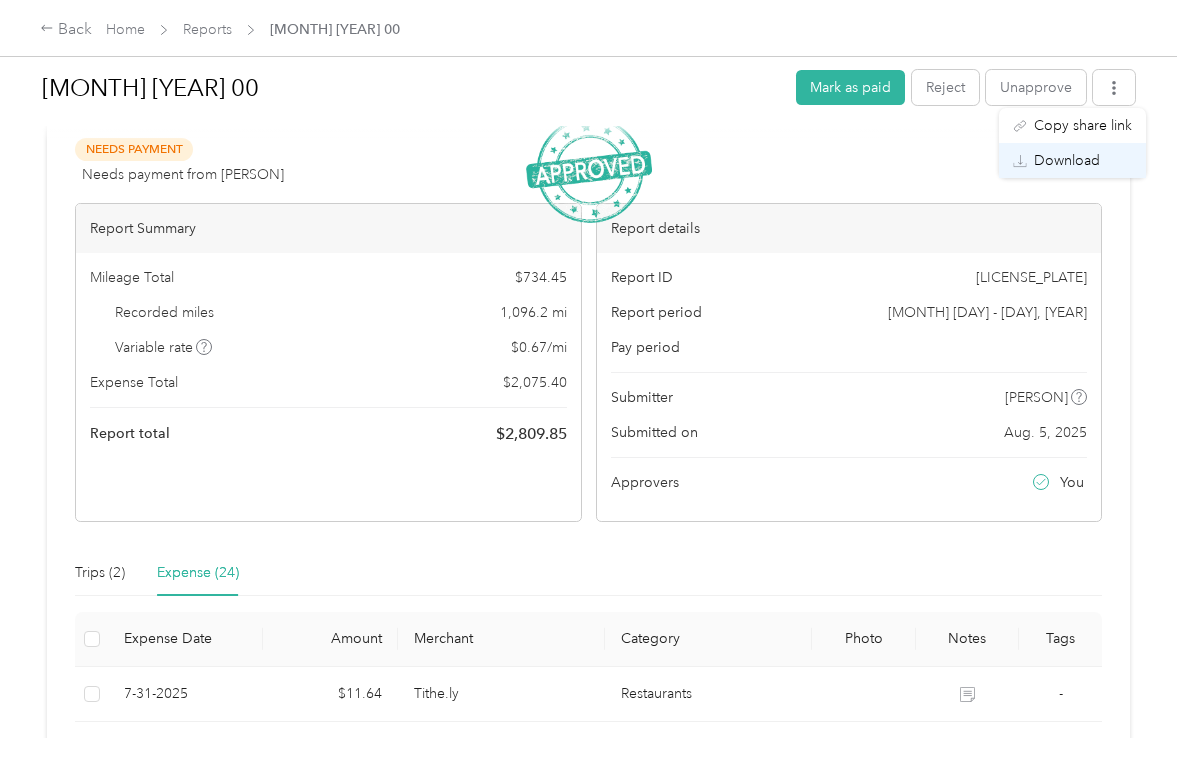 click on "Download" at bounding box center (1067, 160) 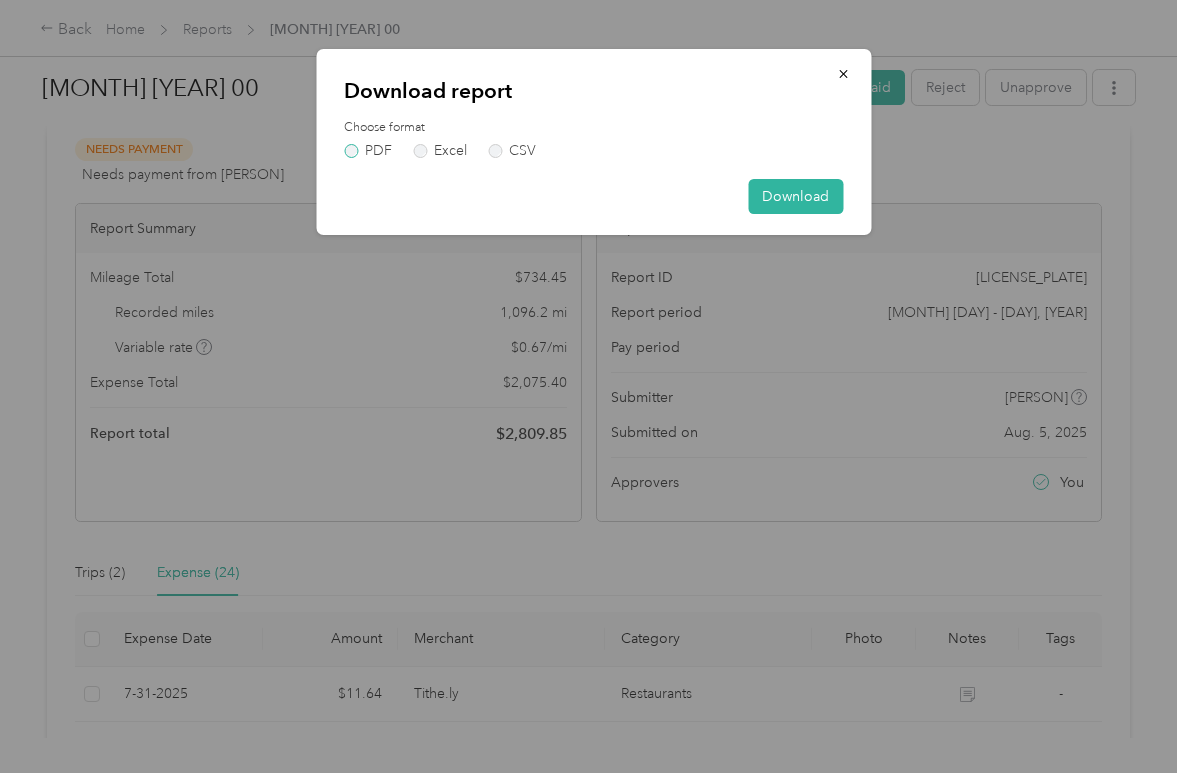 click on "PDF" at bounding box center (368, 151) 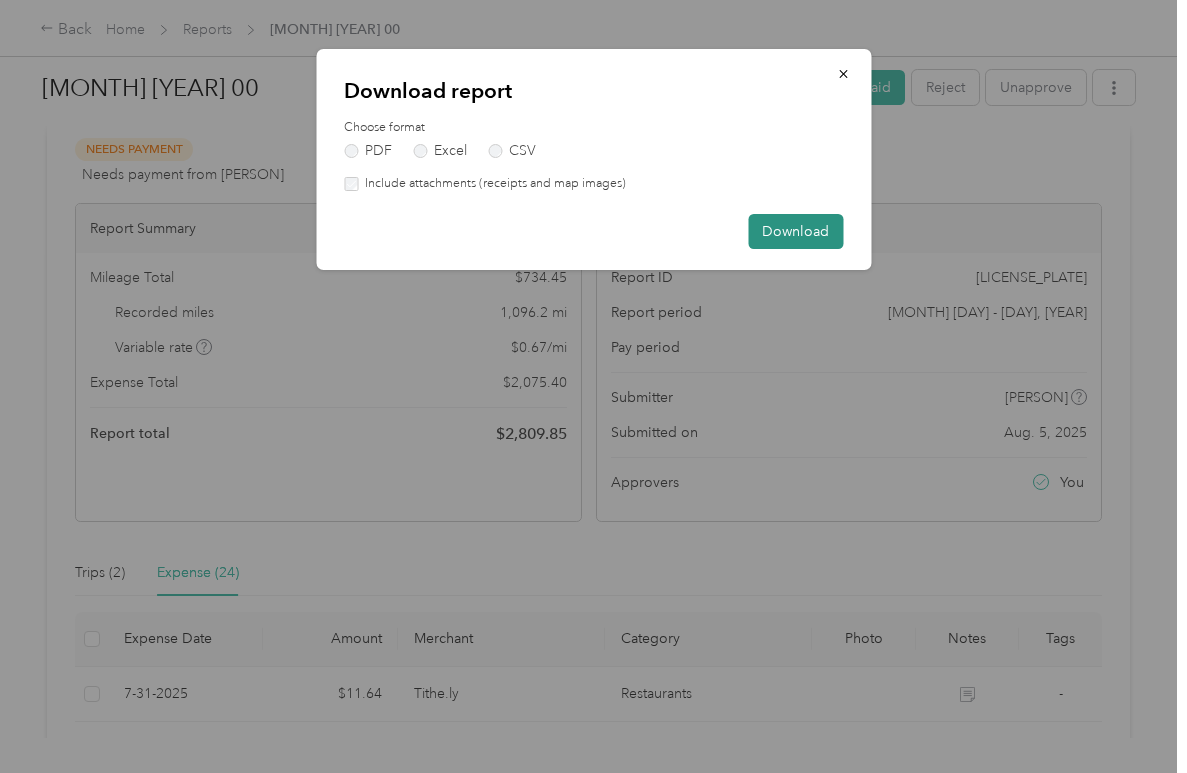 click on "Download" at bounding box center (795, 231) 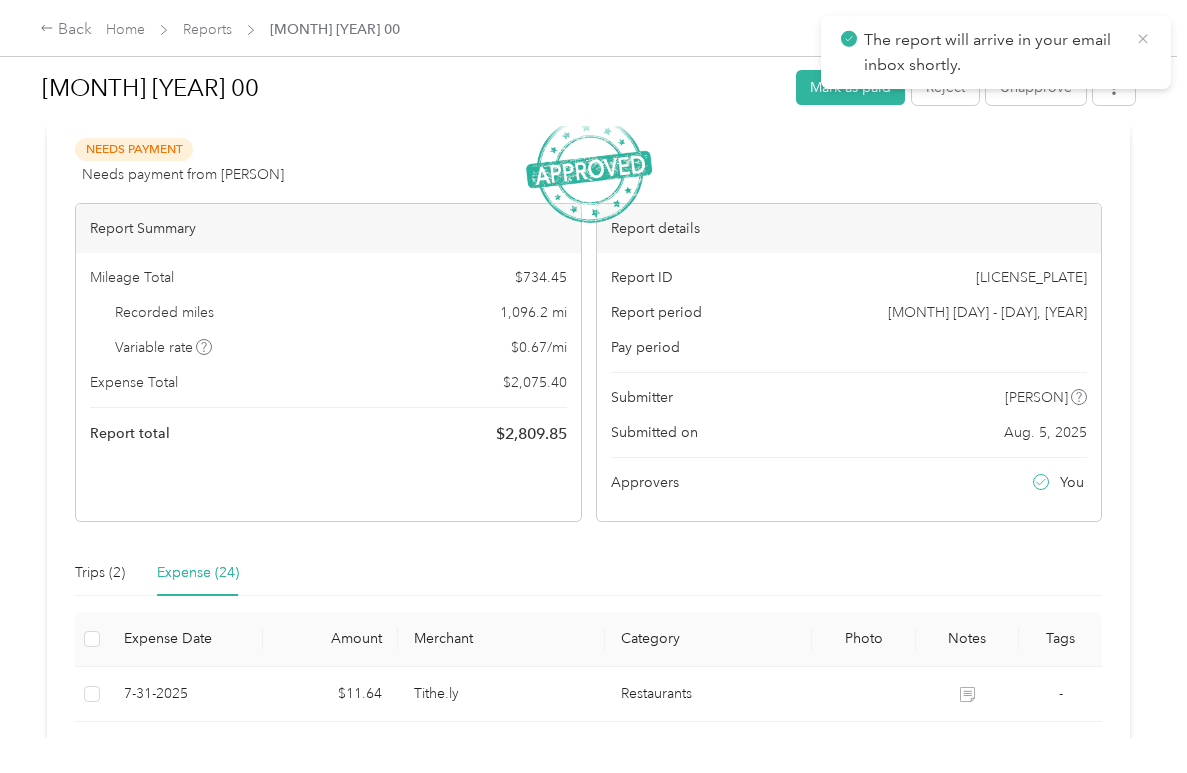 click 